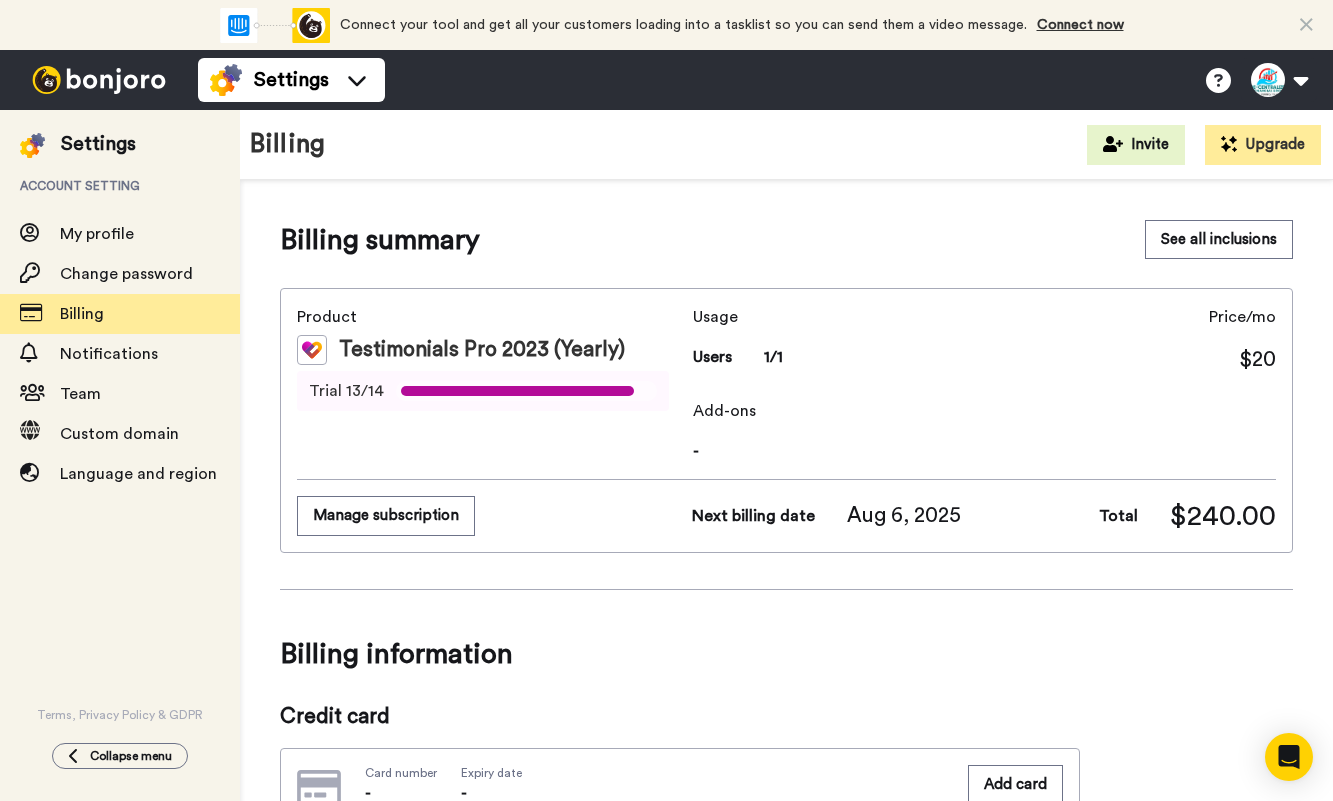 scroll, scrollTop: 0, scrollLeft: 0, axis: both 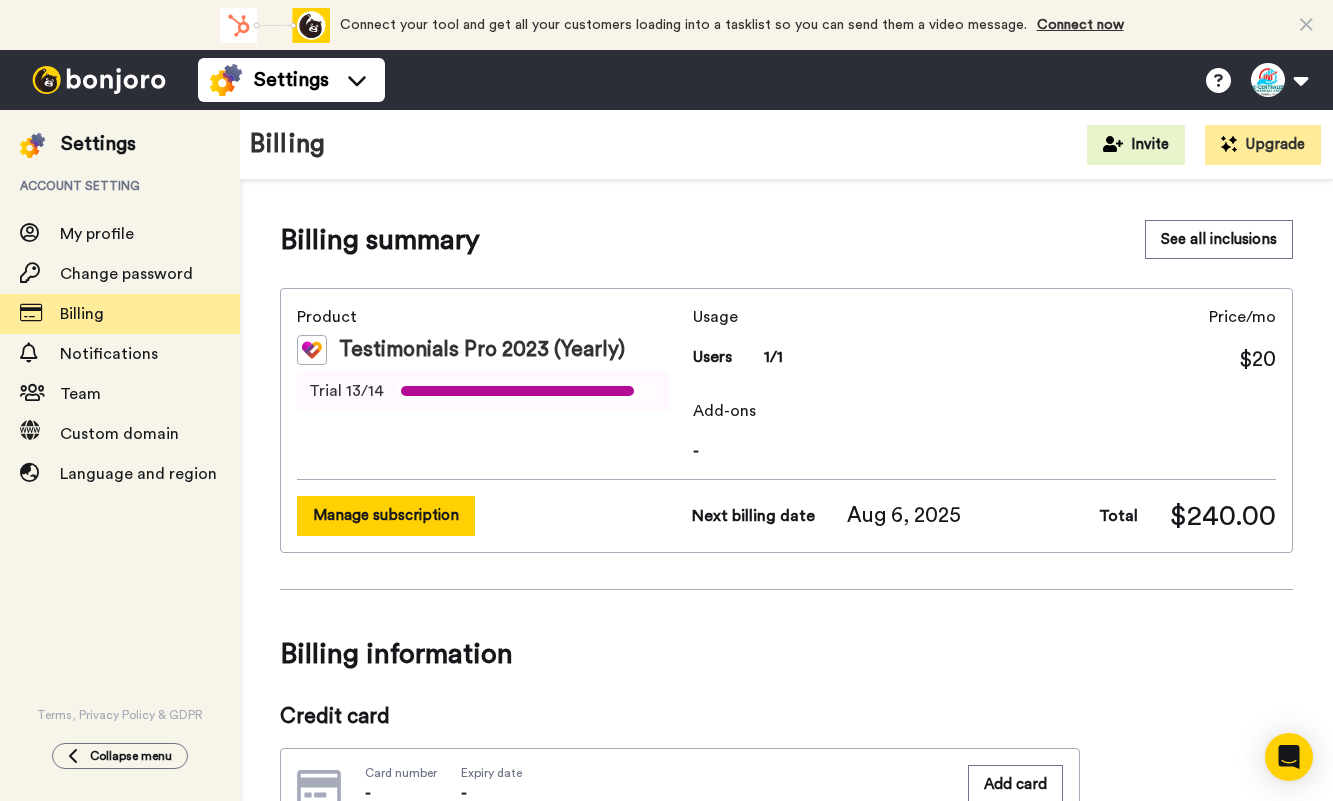 click on "Manage subscription" at bounding box center [386, 515] 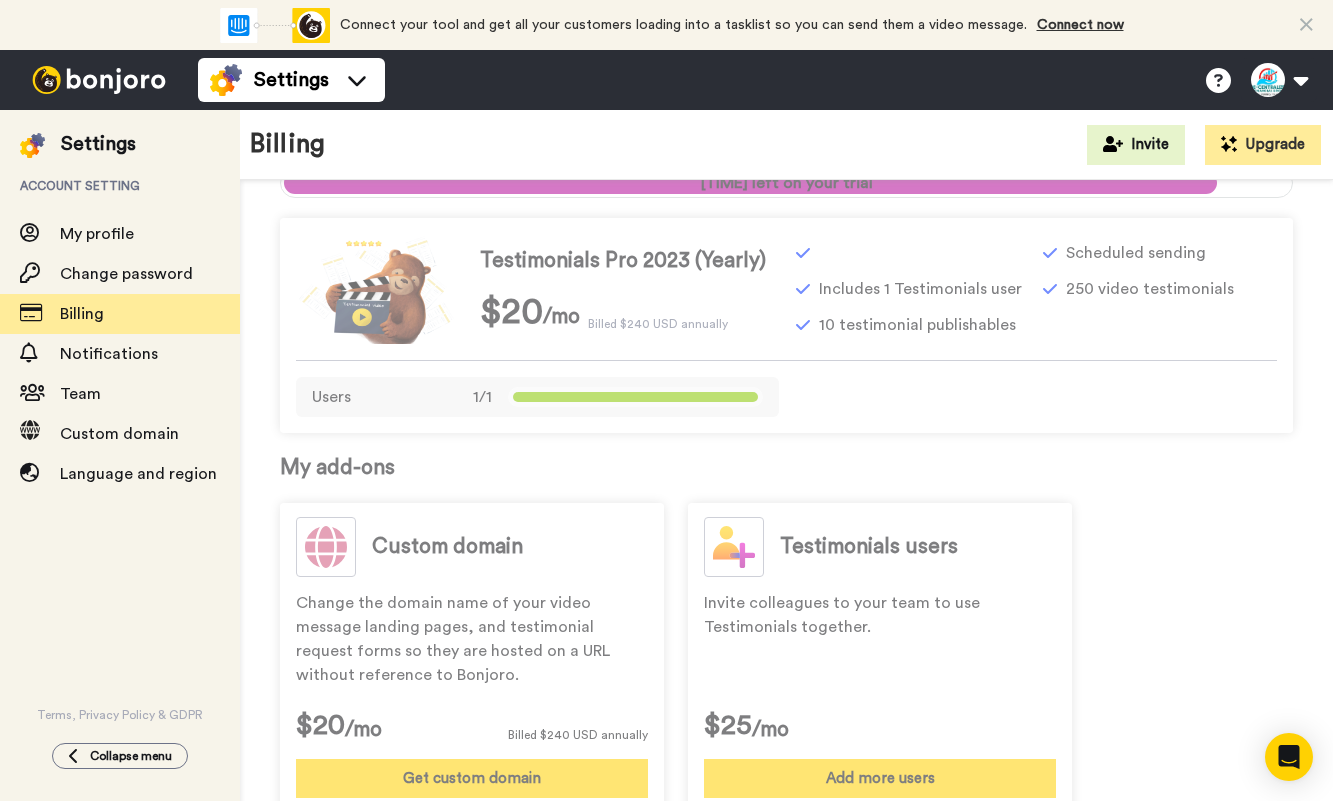scroll, scrollTop: 0, scrollLeft: 0, axis: both 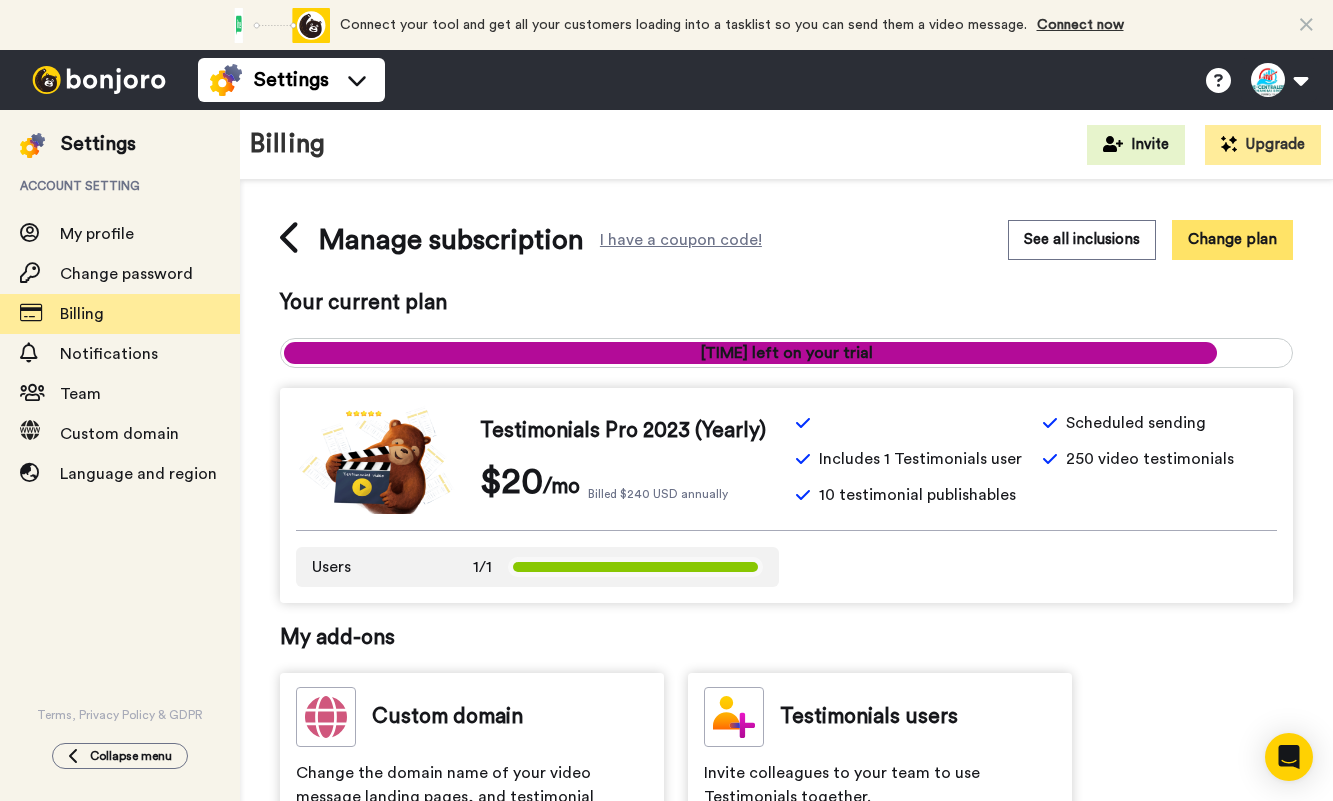 click on "Change plan" at bounding box center [1232, 239] 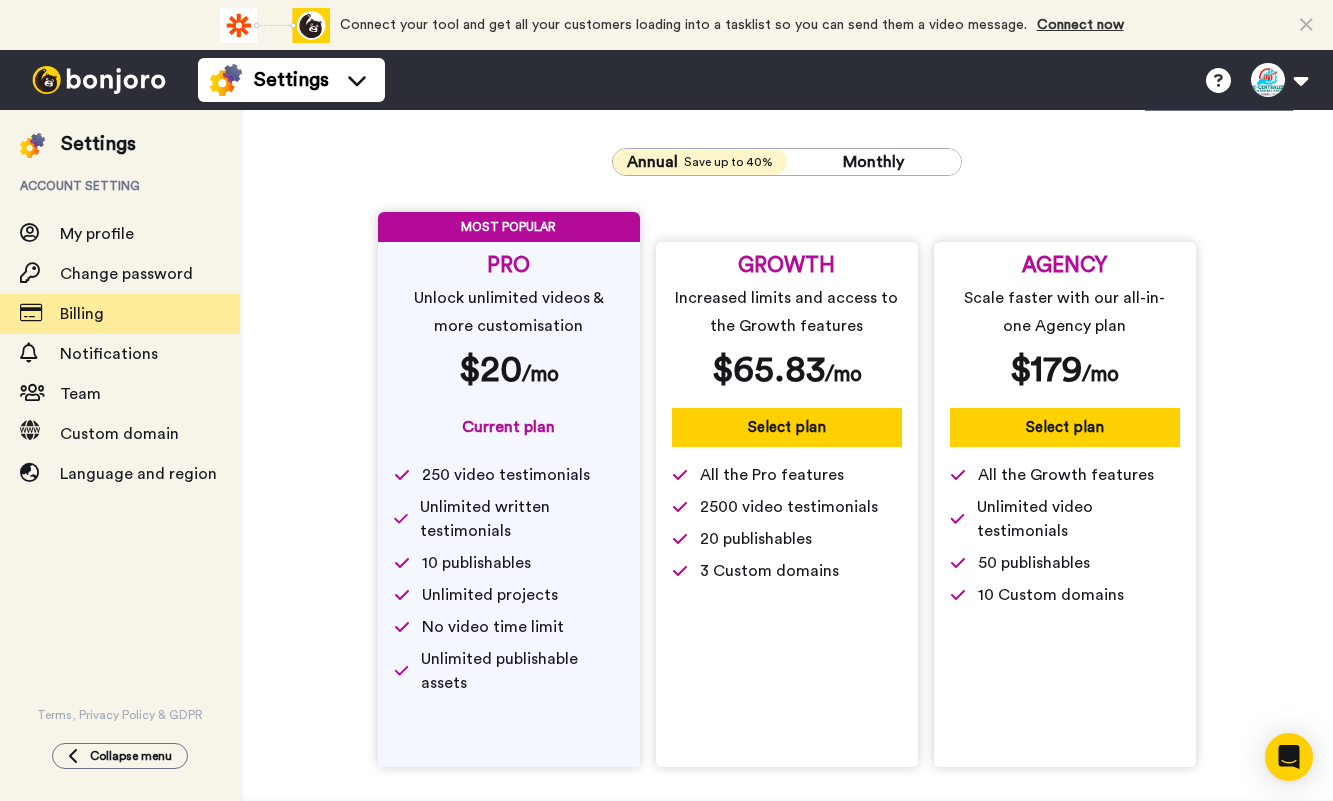 scroll, scrollTop: 77, scrollLeft: 0, axis: vertical 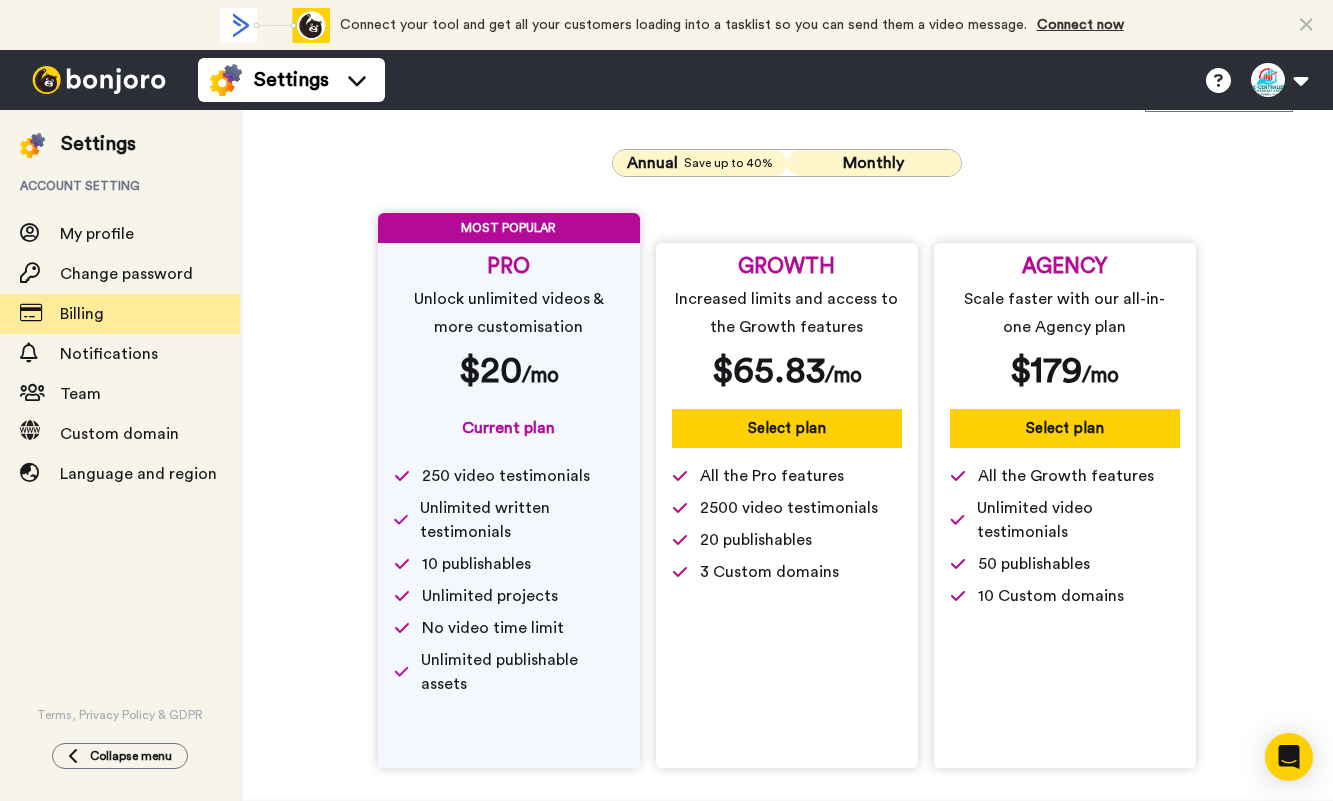 click on "Monthly" at bounding box center (874, 163) 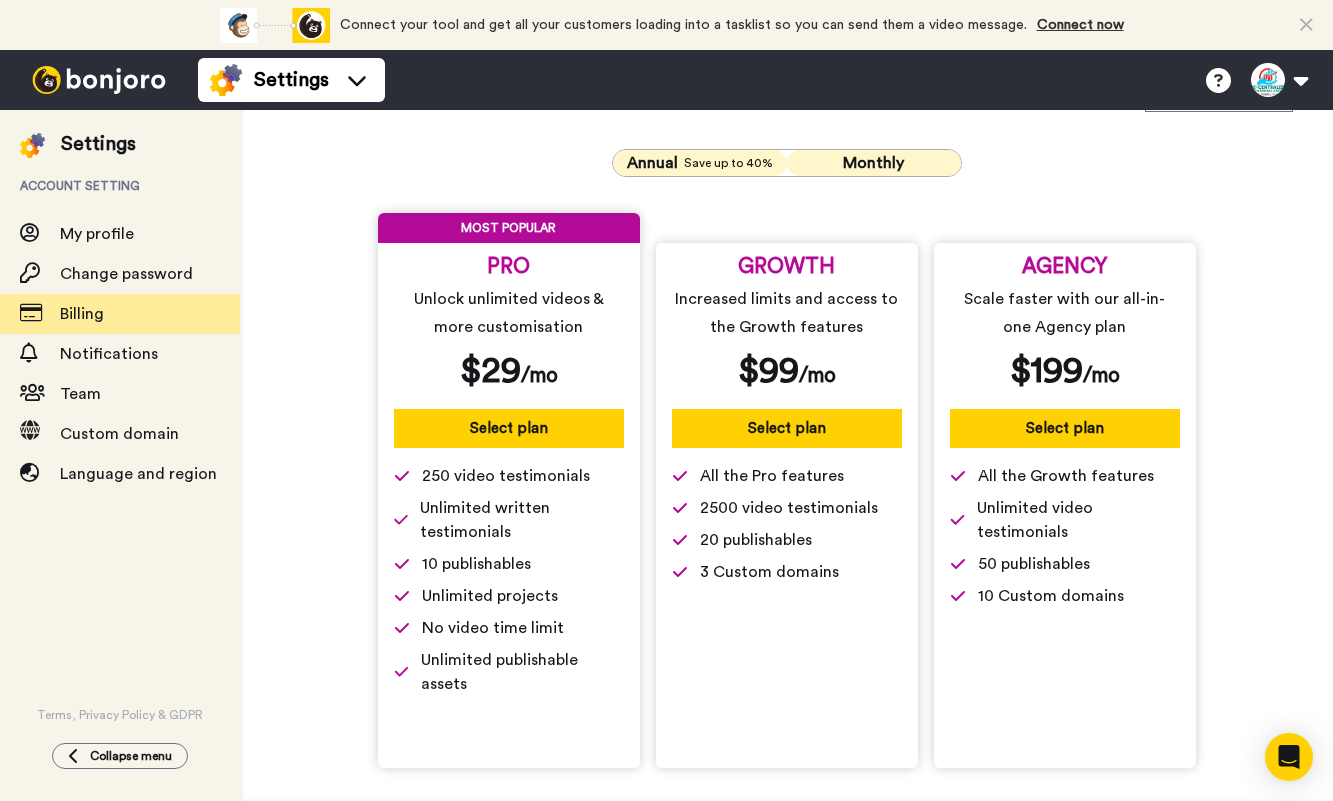 click on "Save up to 40%" at bounding box center (728, 163) 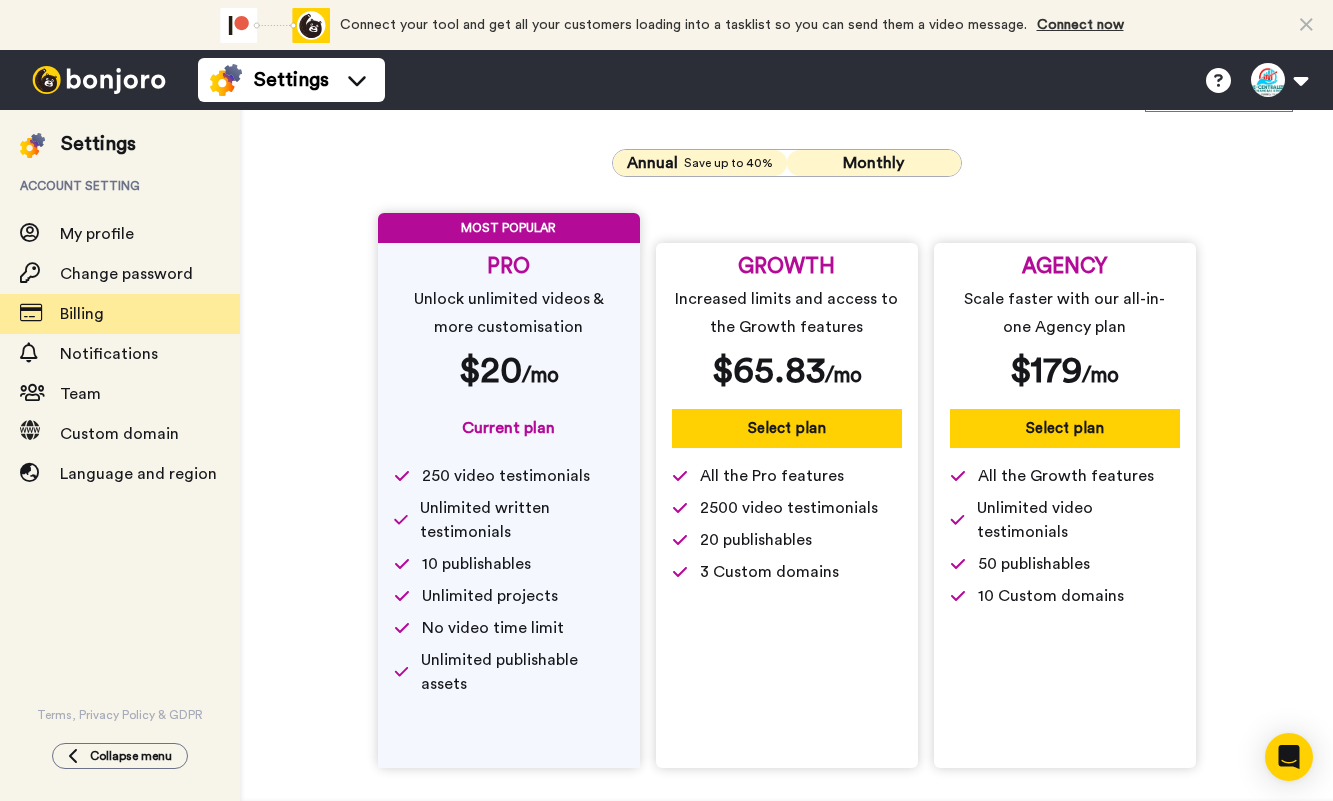 click on "Monthly" at bounding box center (874, 163) 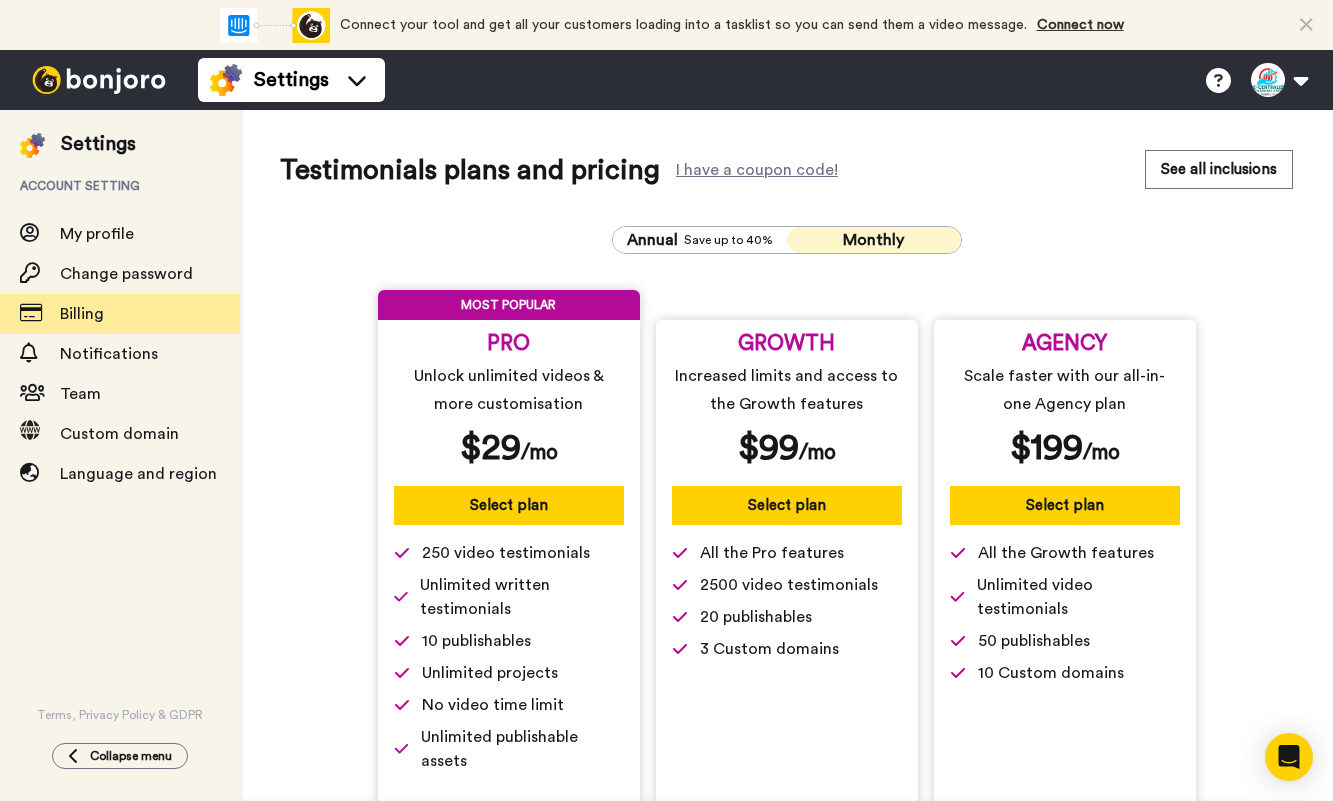 scroll, scrollTop: 43, scrollLeft: 0, axis: vertical 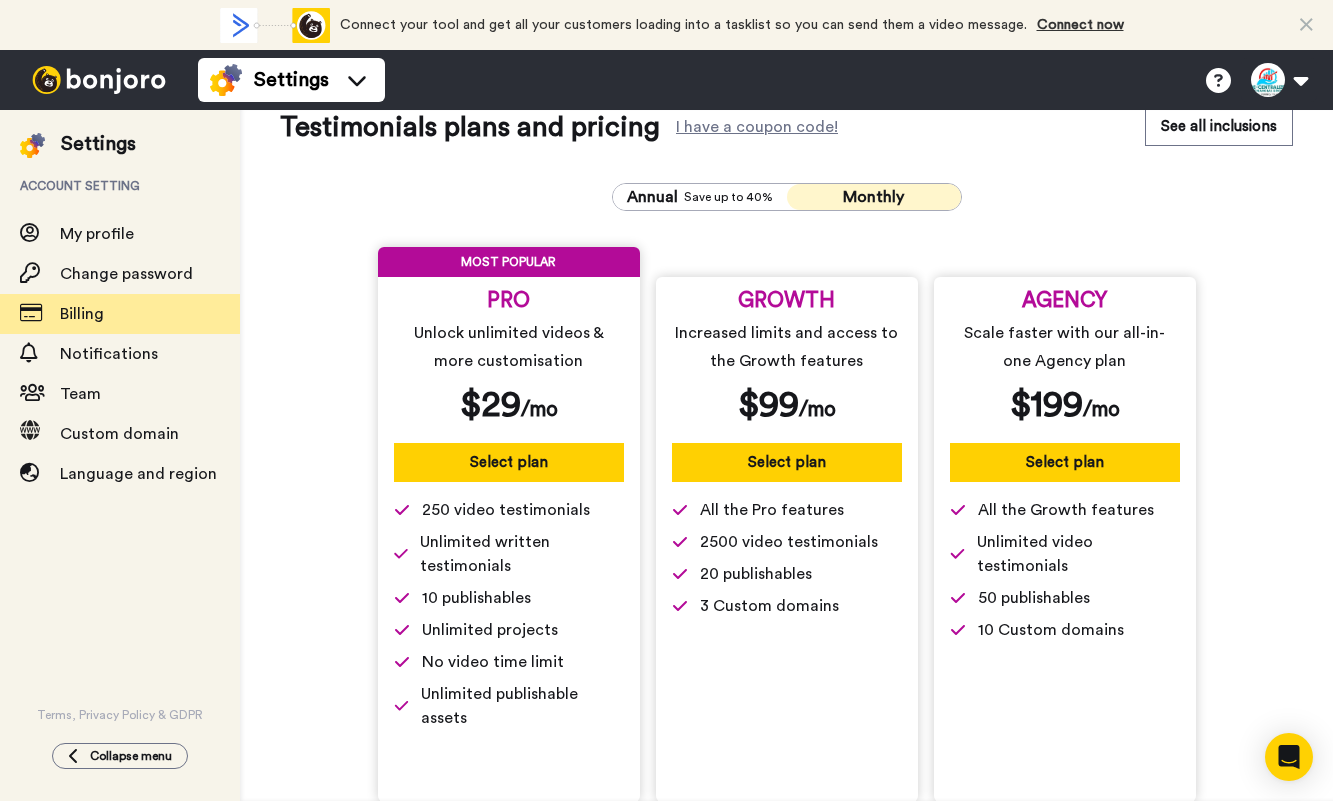 type 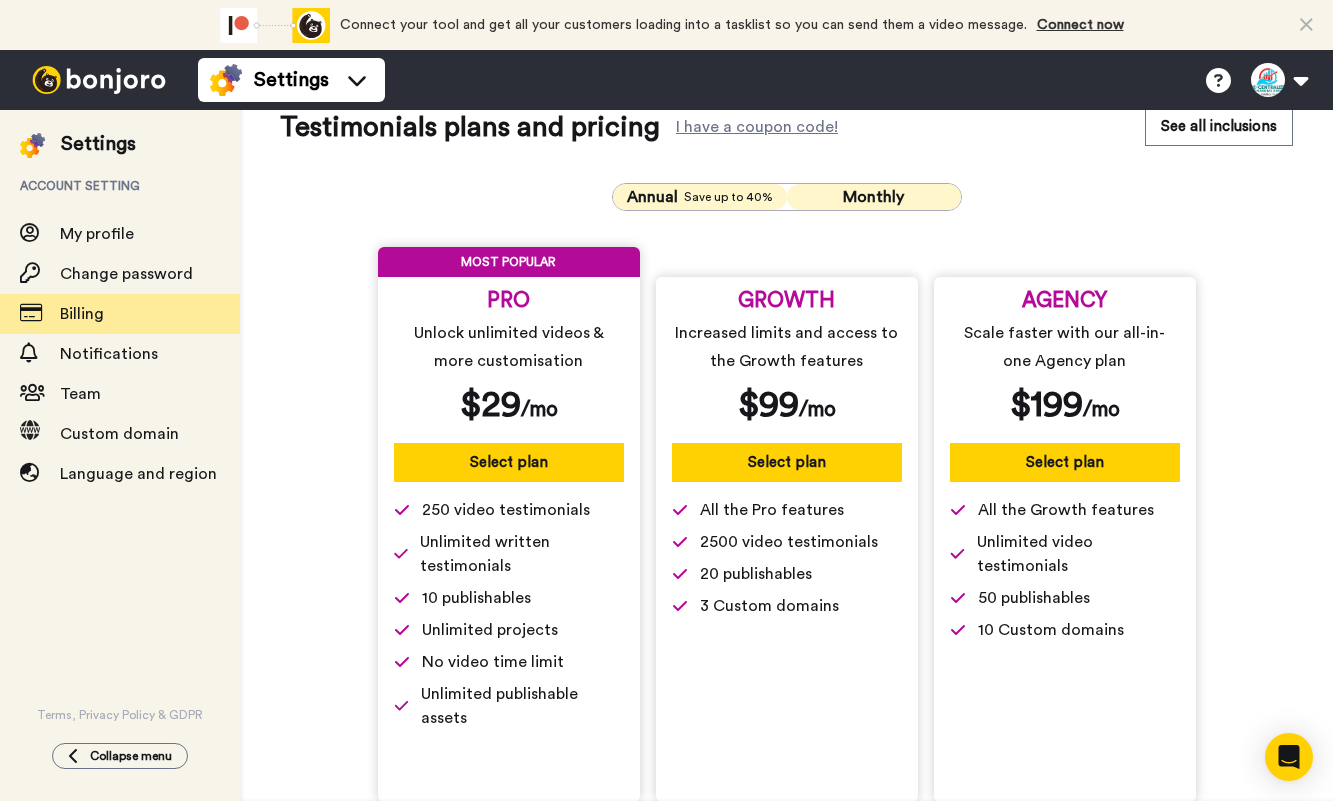 click on "Annual Save up to 40%" at bounding box center (700, 197) 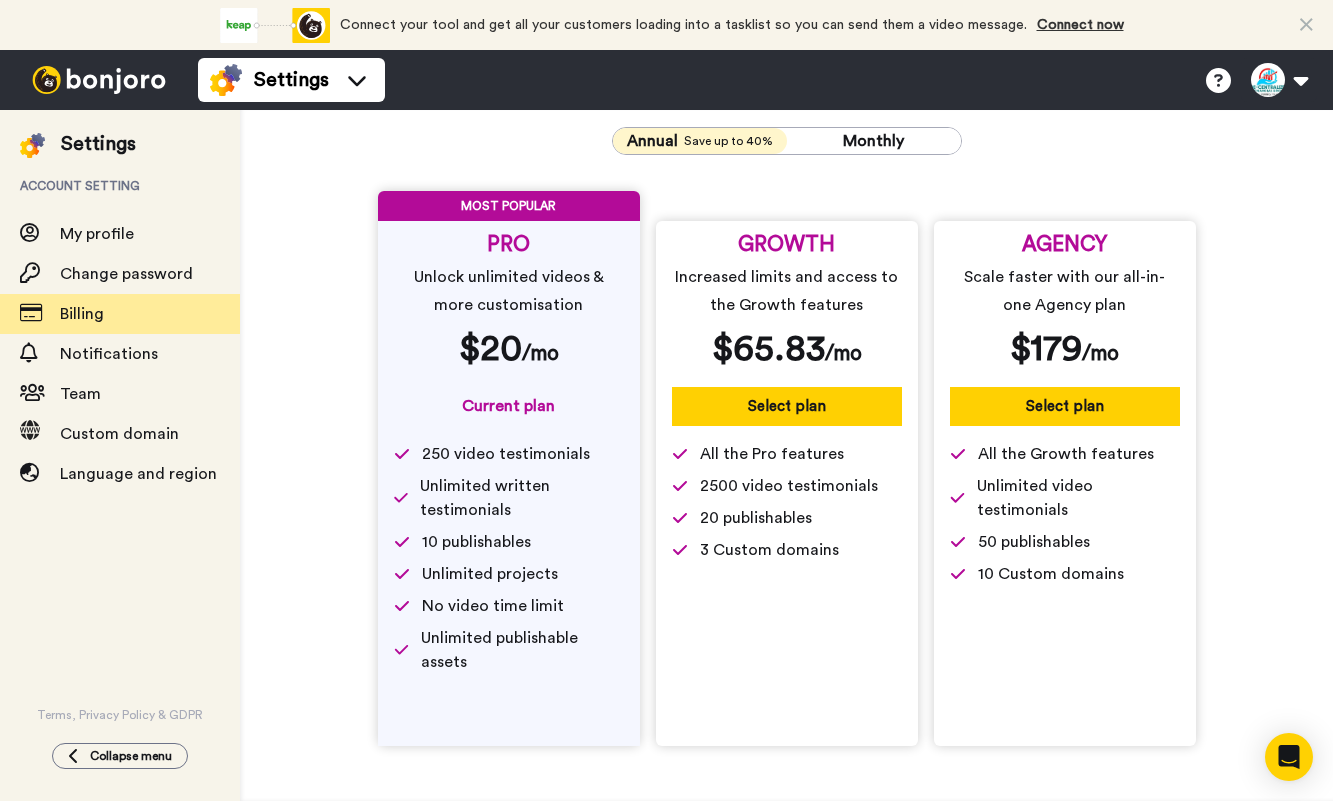 scroll, scrollTop: 100, scrollLeft: 0, axis: vertical 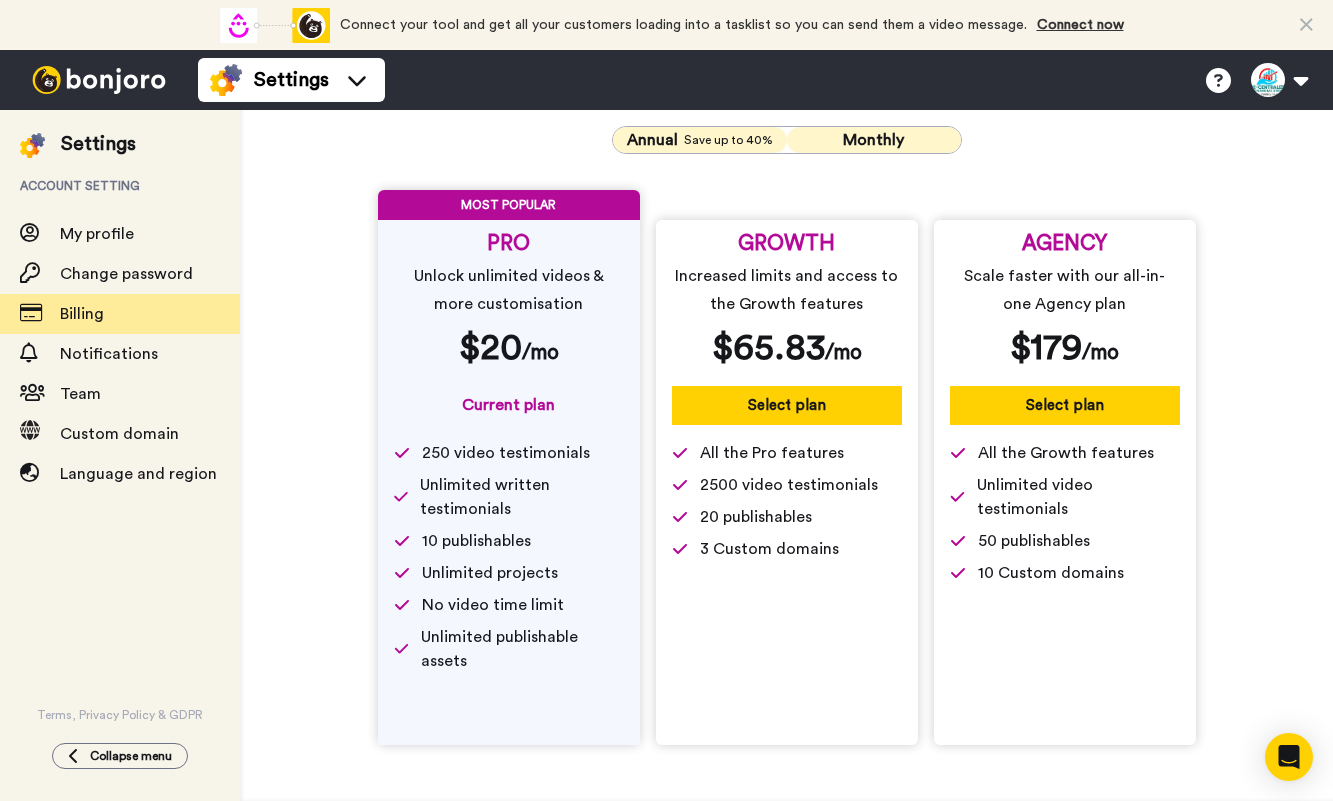 click on "Monthly" at bounding box center [873, 140] 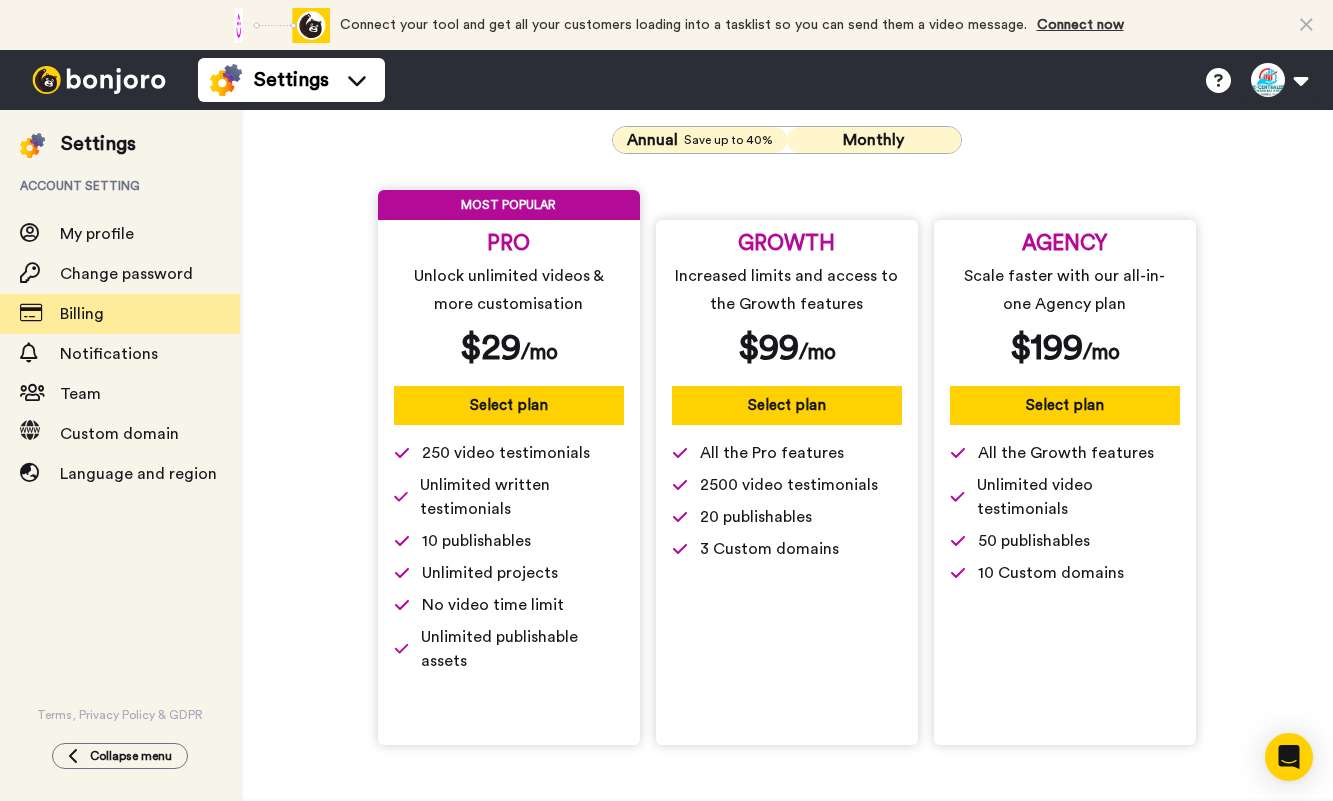 click on "Annual Save up to 40%" at bounding box center (700, 140) 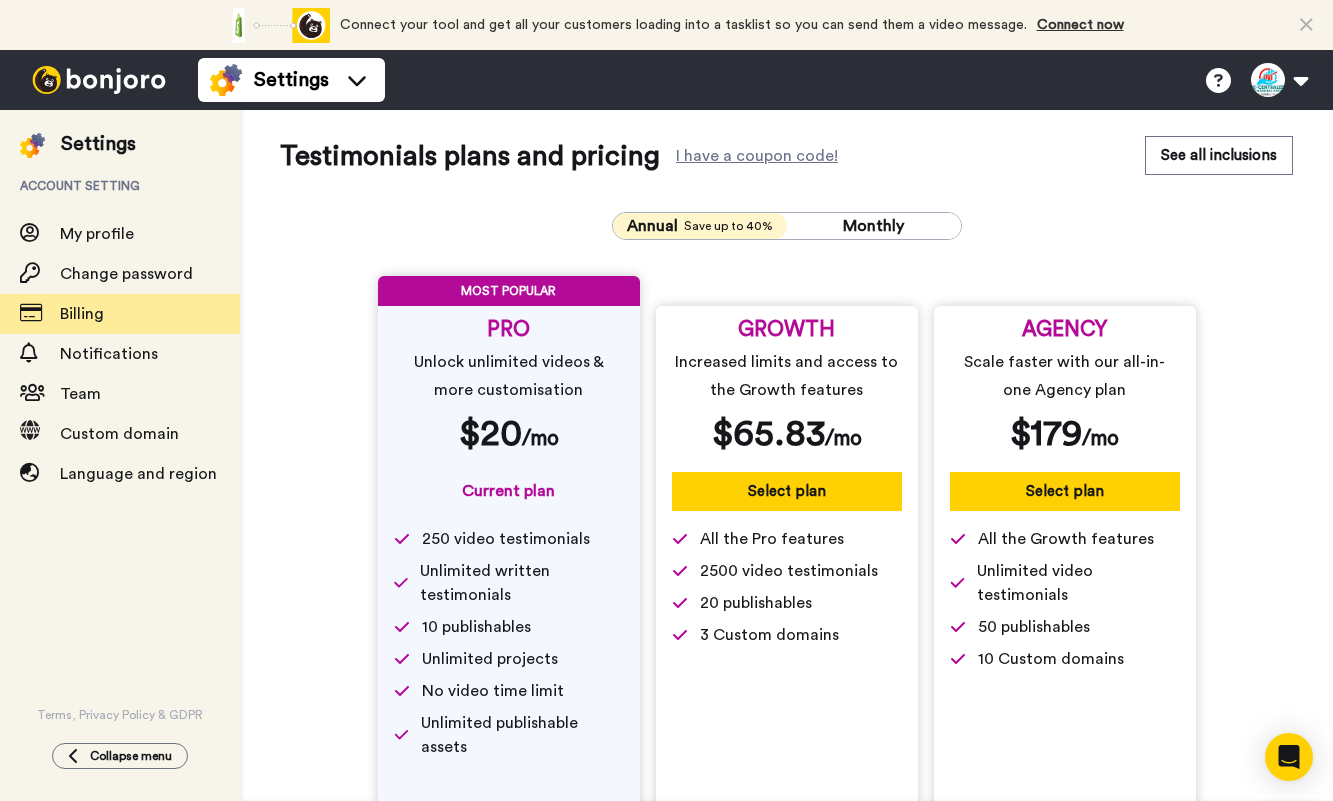 scroll, scrollTop: 0, scrollLeft: 0, axis: both 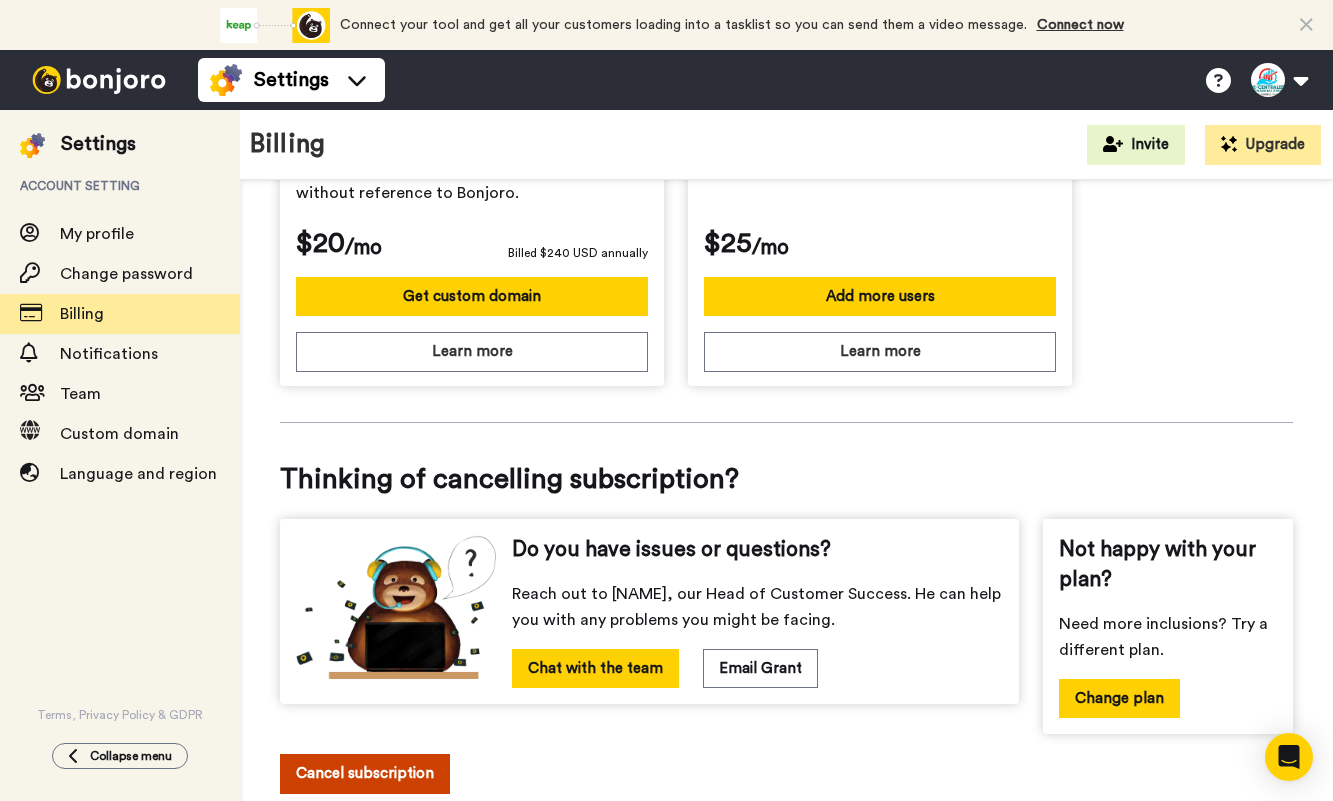 click on "Cancel subscription" at bounding box center (365, 773) 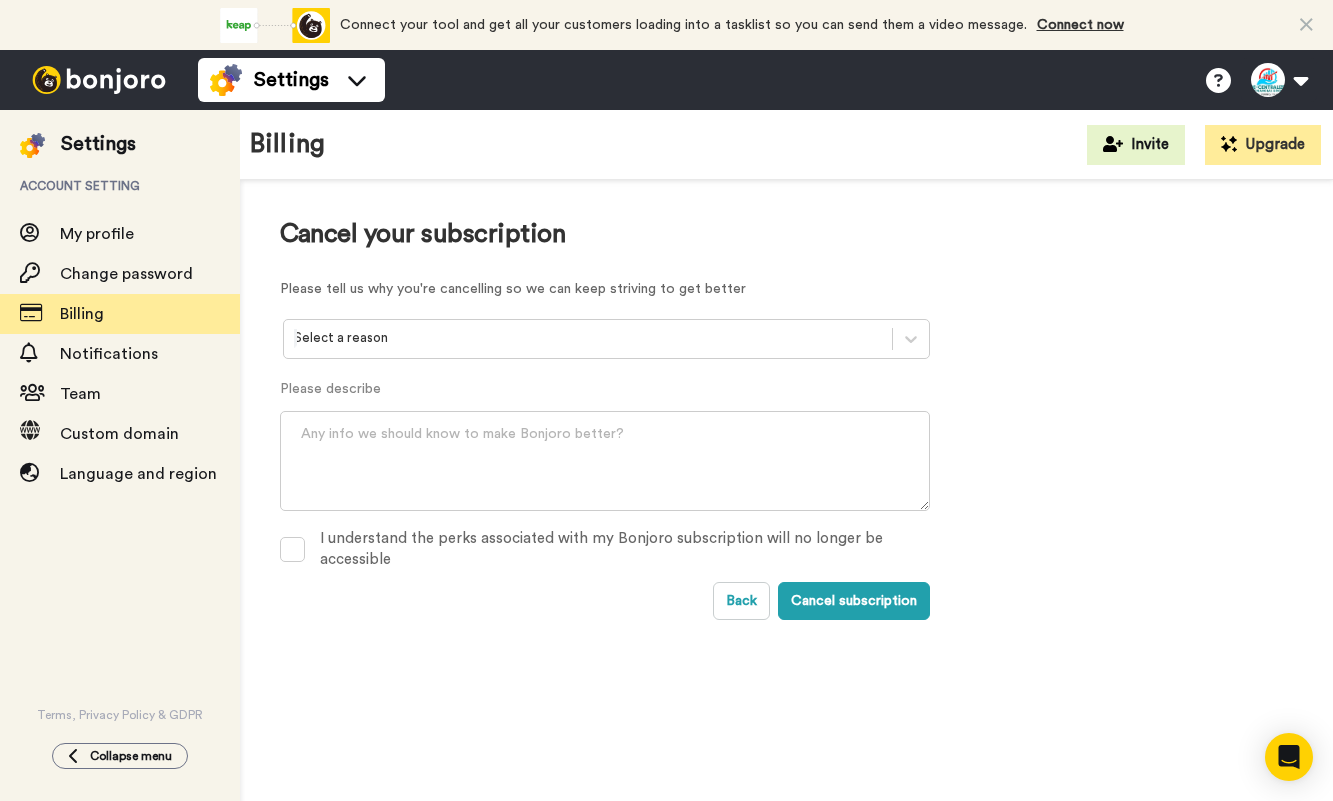 scroll, scrollTop: 0, scrollLeft: 0, axis: both 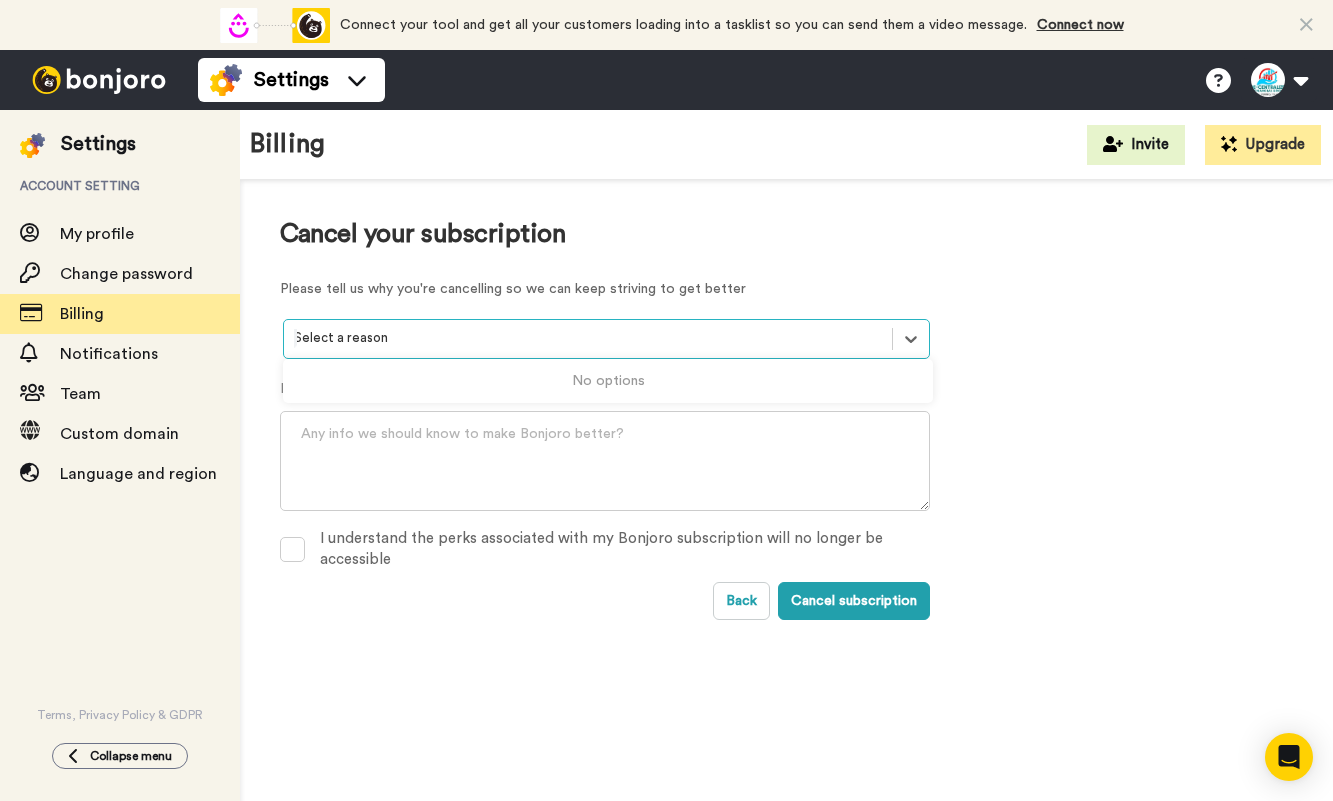 click at bounding box center (588, 338) 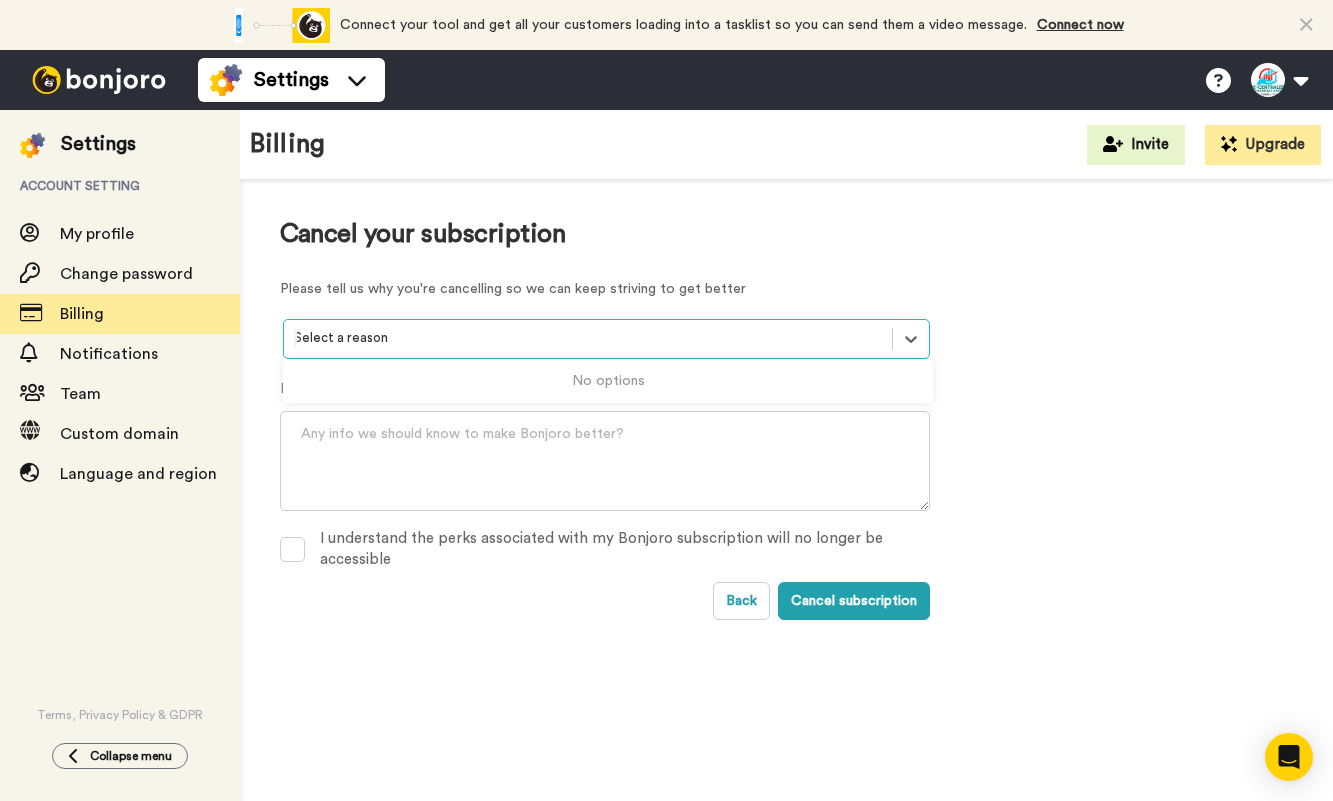click on "No options" at bounding box center (608, 381) 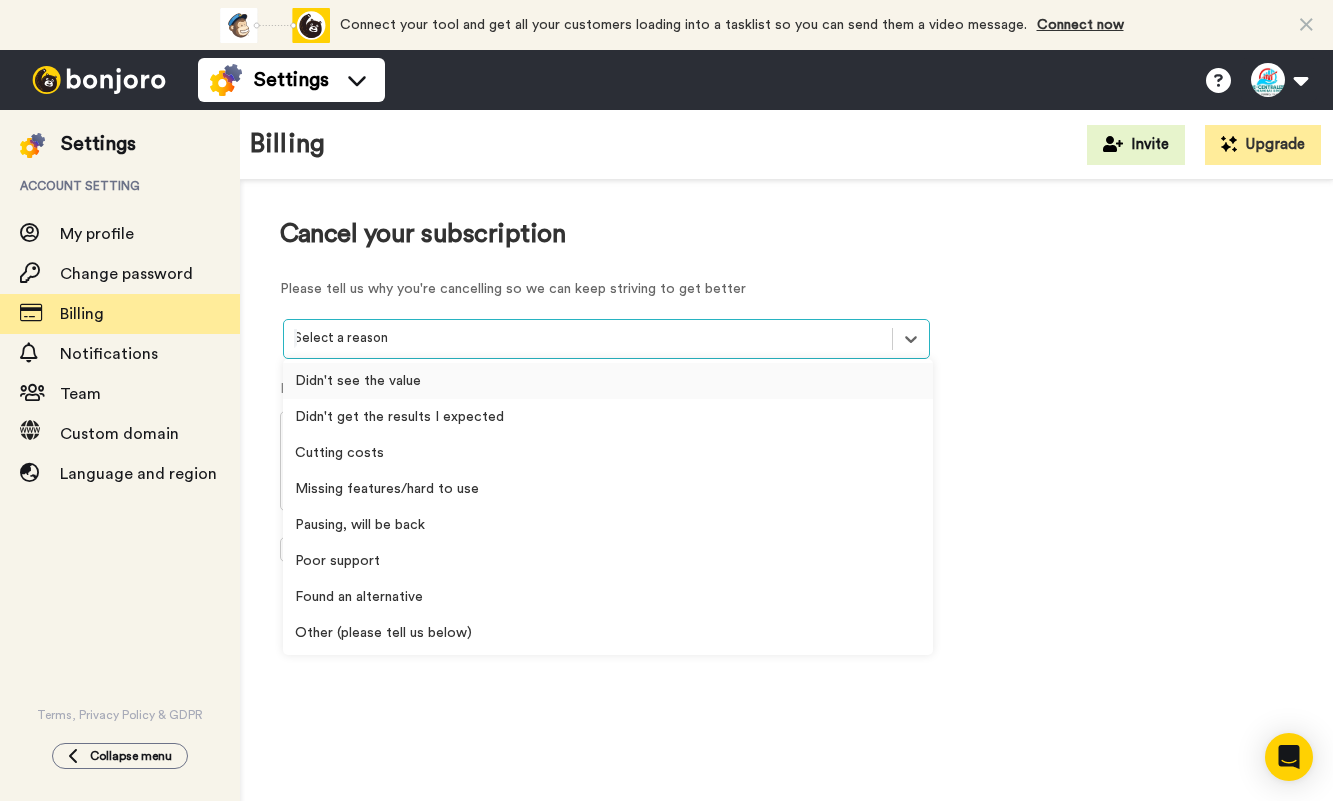 click on "Didn't see the value" at bounding box center (608, 381) 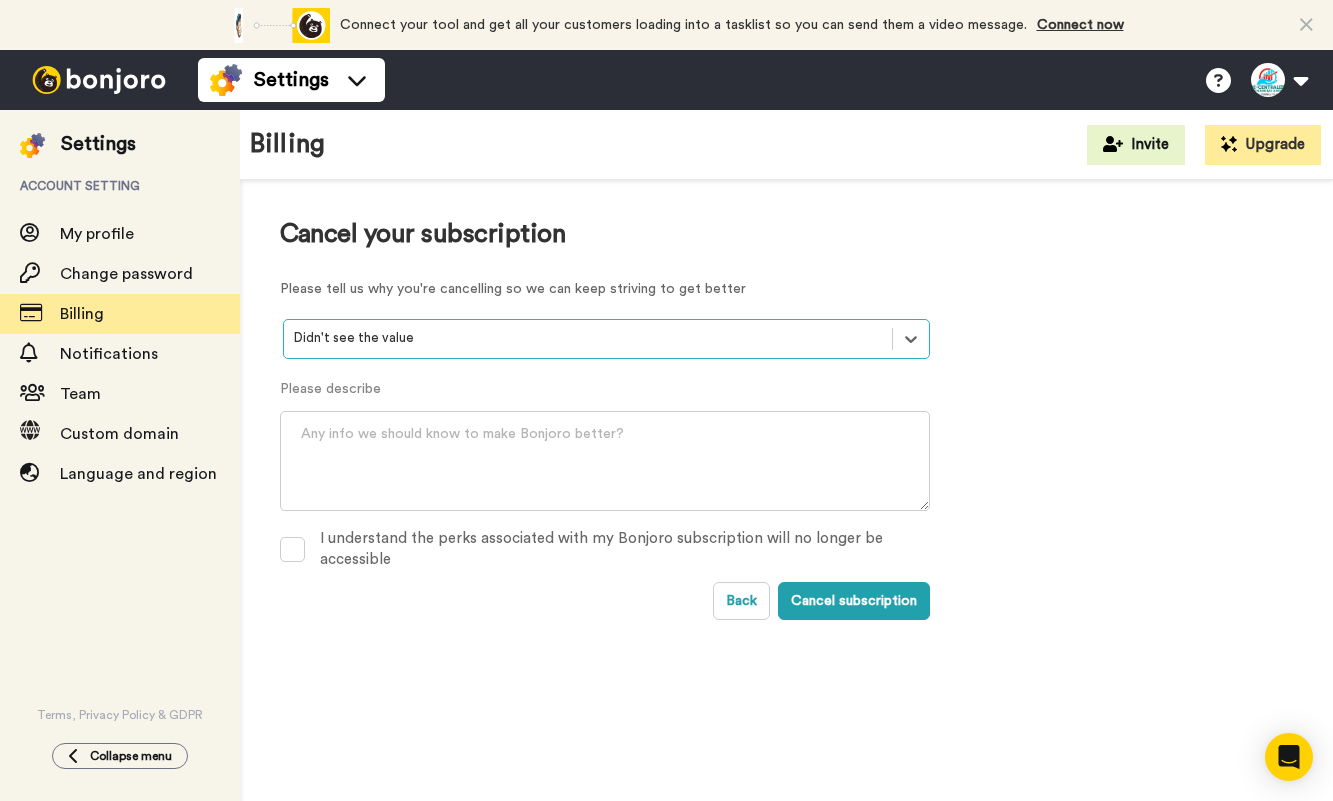 click at bounding box center (588, 338) 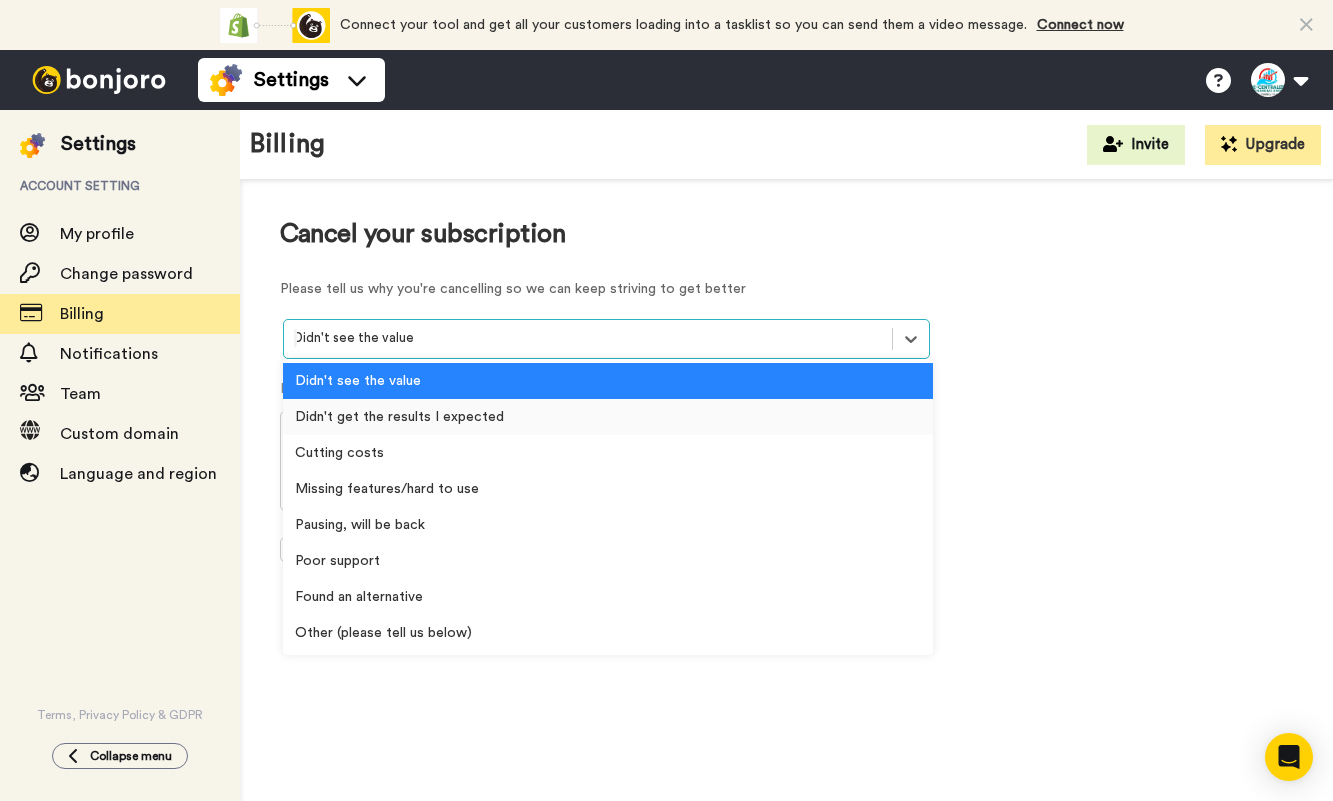 click on "Didn't get the results I expected" at bounding box center [608, 417] 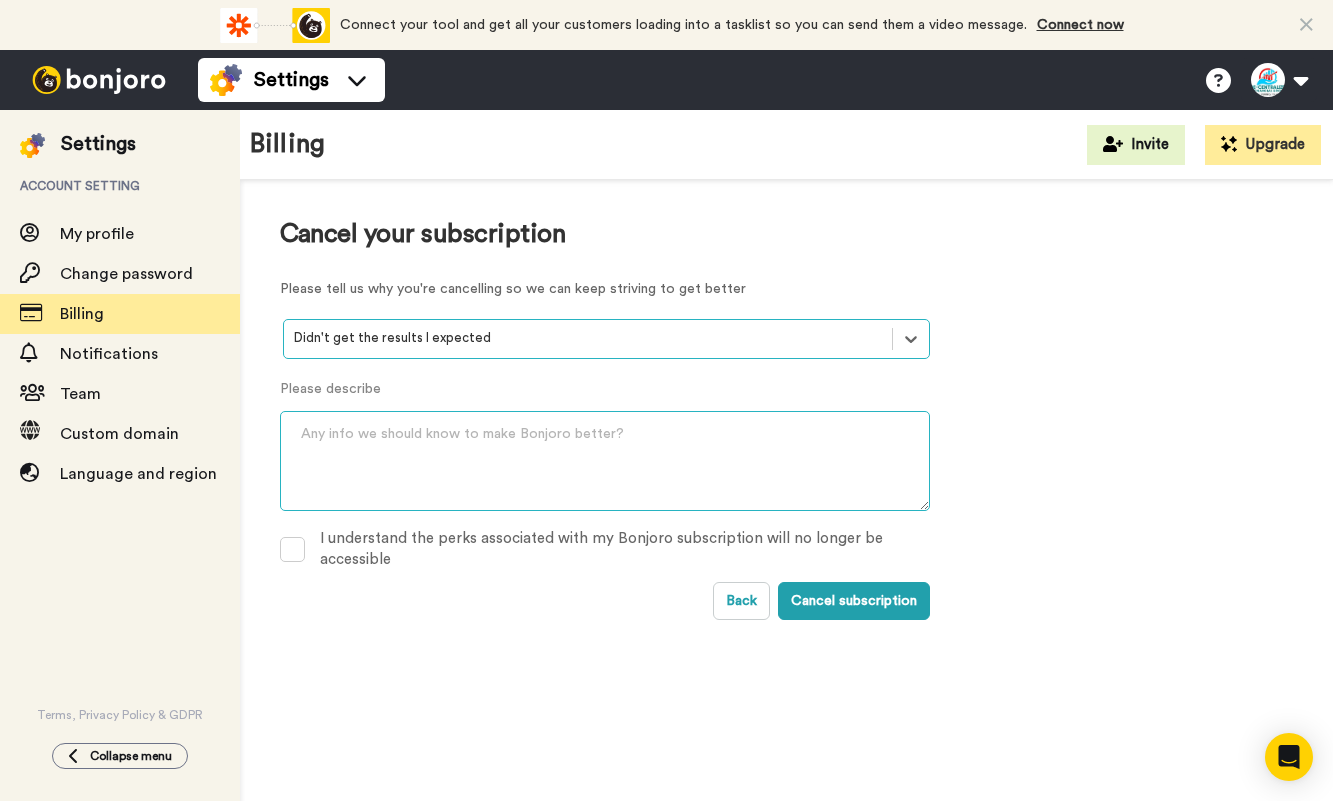 click at bounding box center (605, 461) 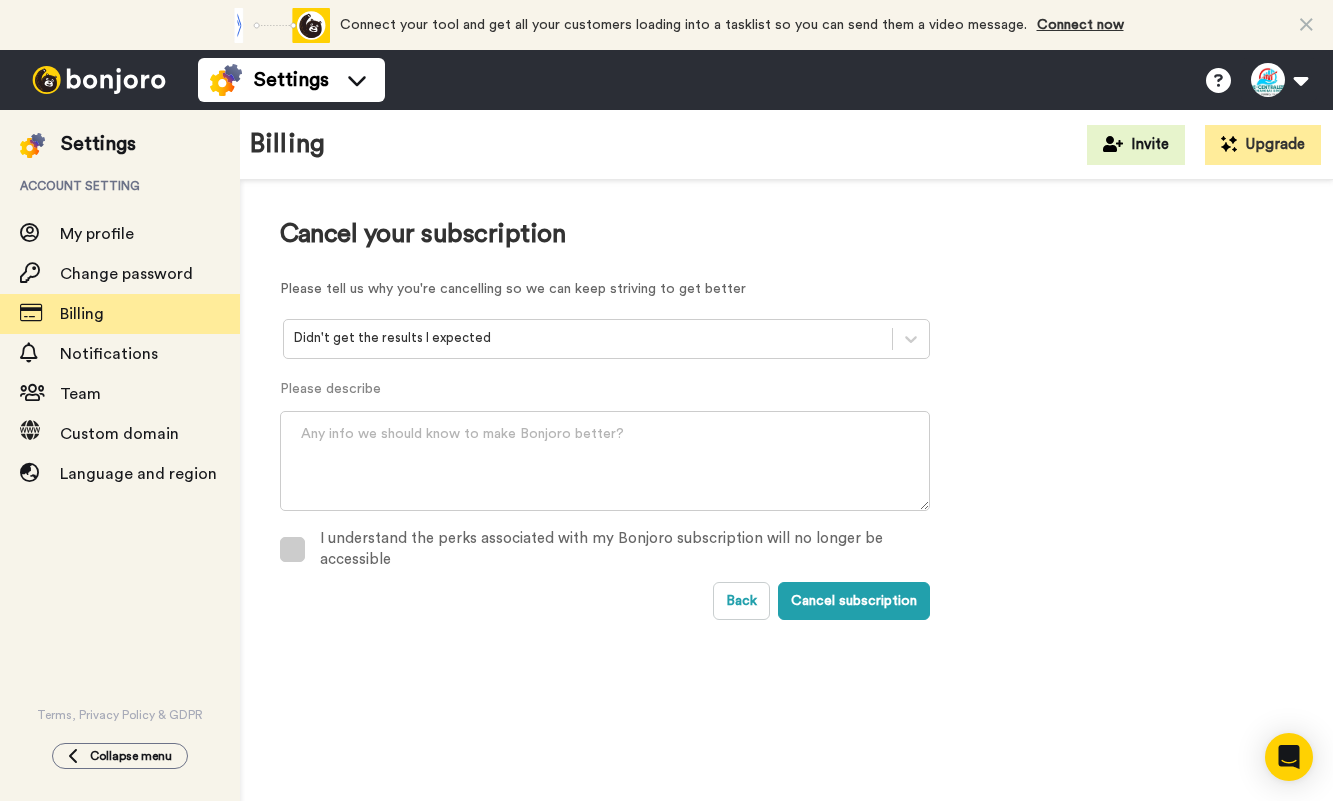 click at bounding box center [292, 549] 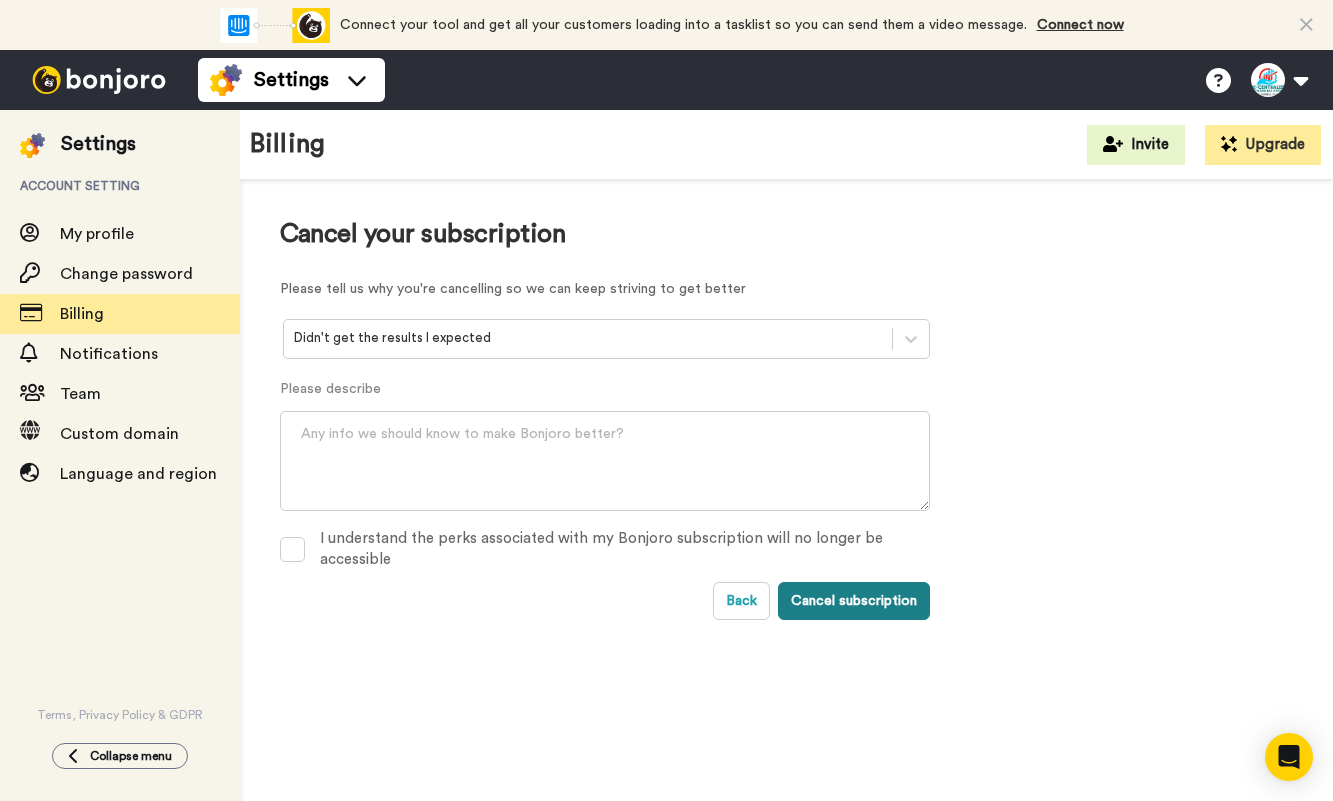 click on "Cancel subscription" at bounding box center [854, 601] 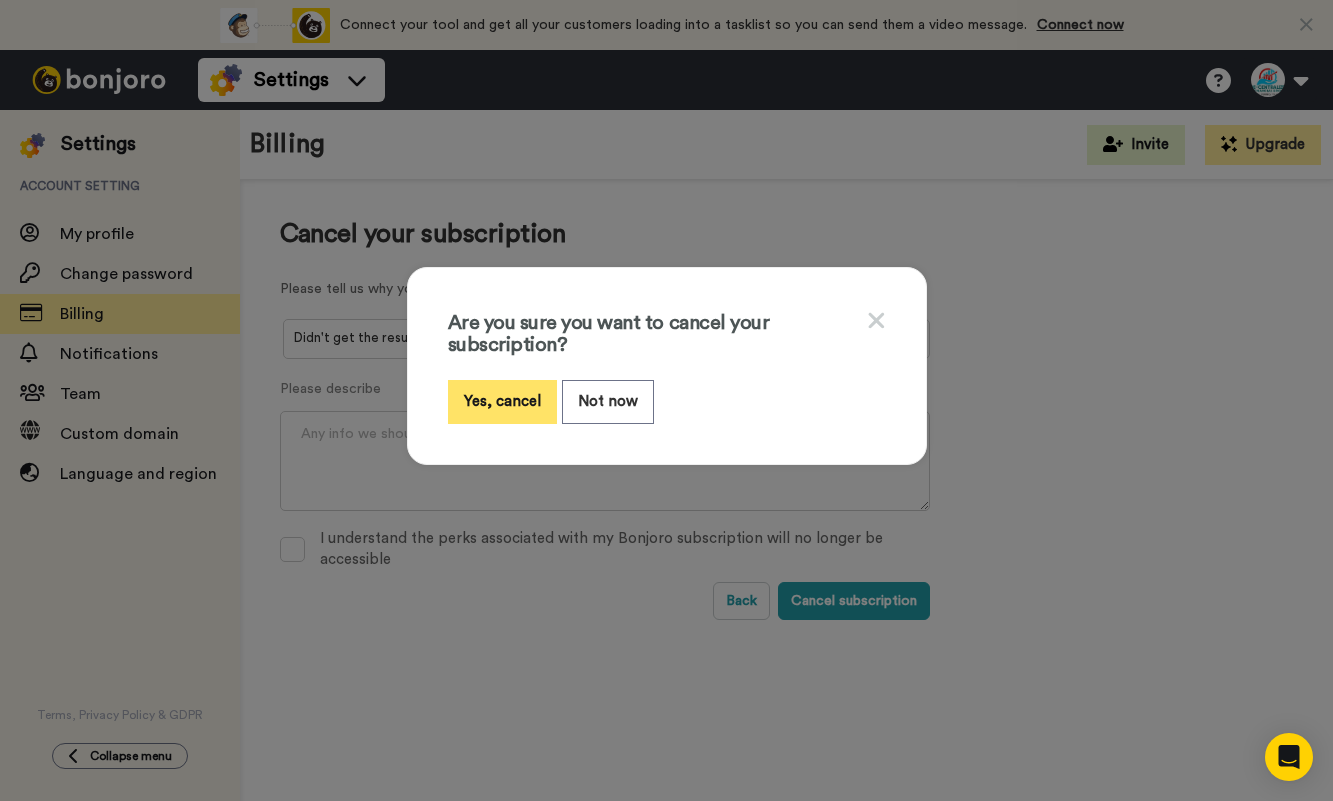 click on "Yes, cancel" at bounding box center (502, 401) 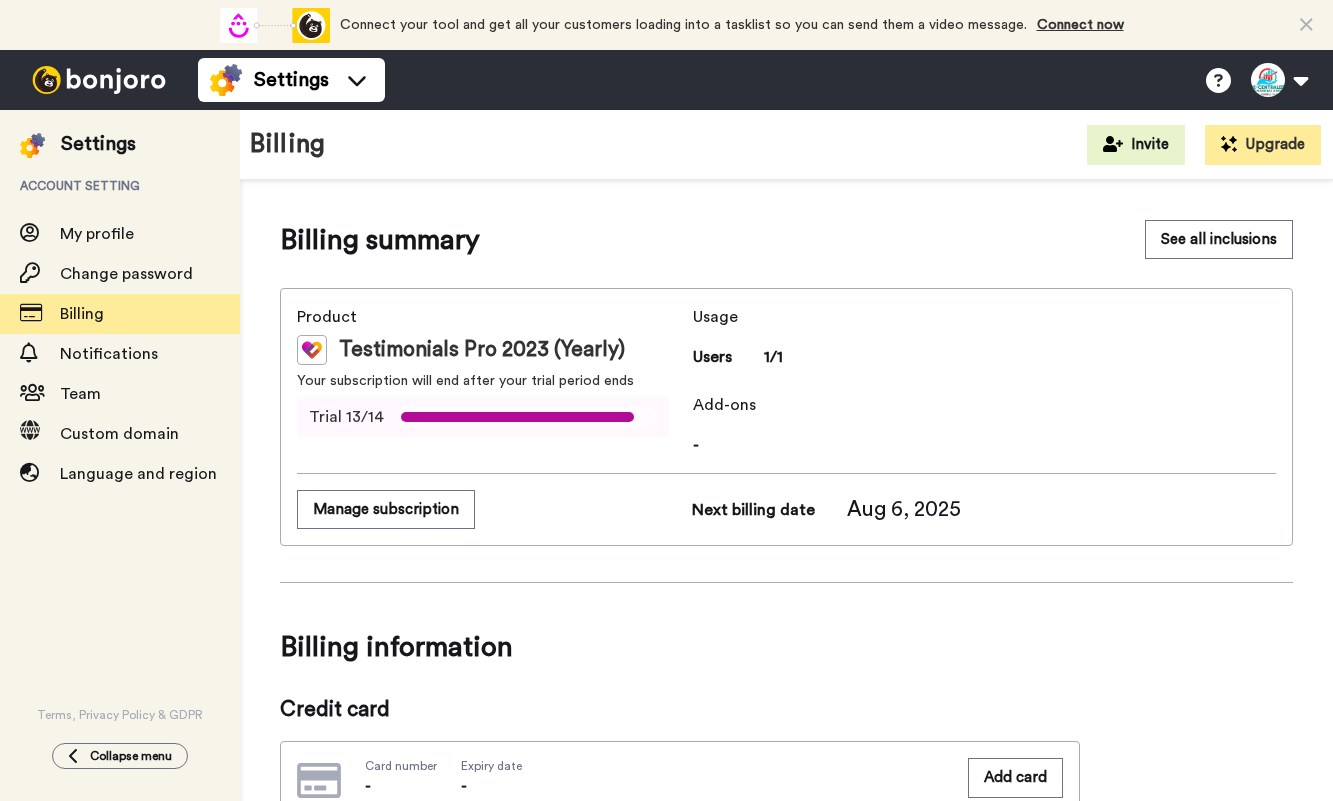 scroll, scrollTop: 0, scrollLeft: 0, axis: both 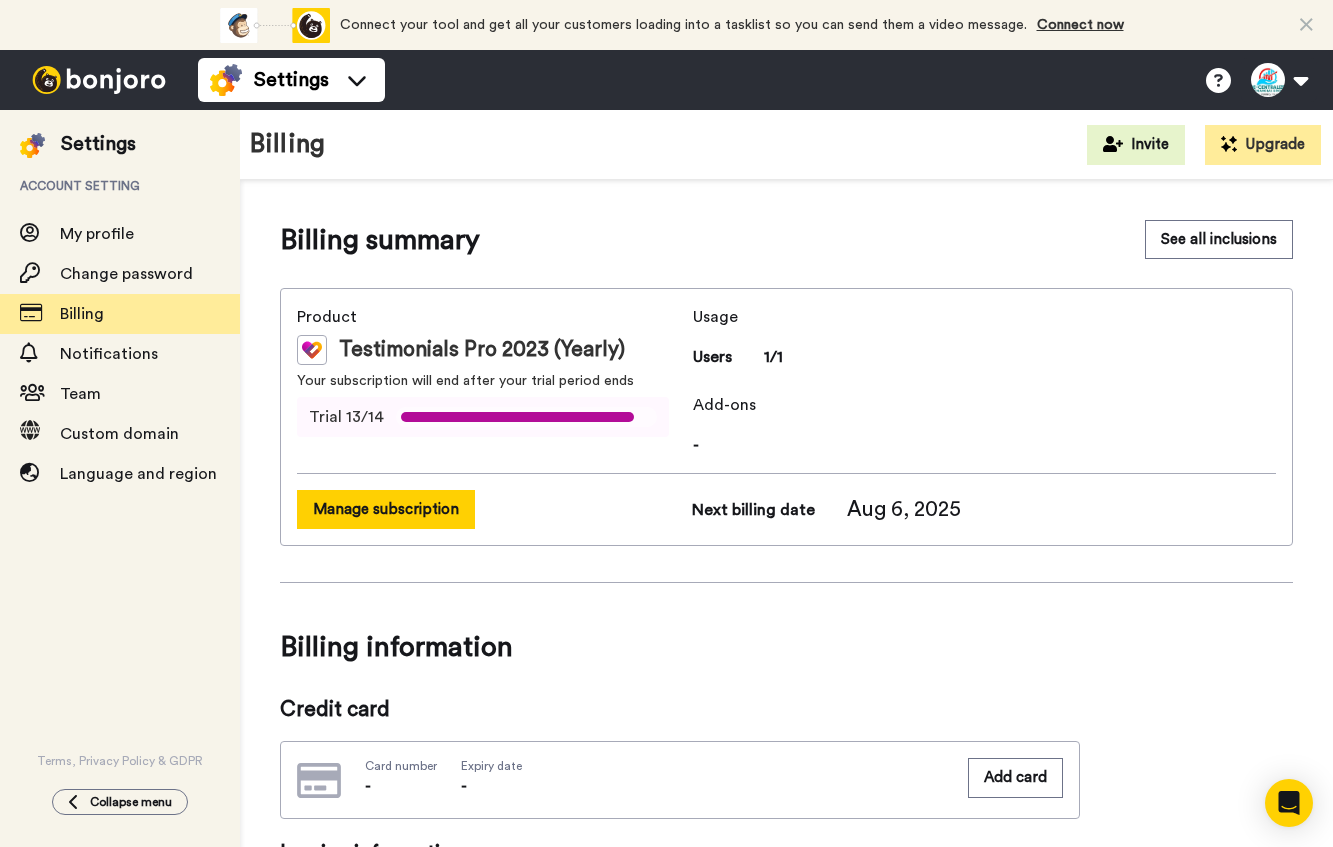click on "Manage subscription" at bounding box center (386, 509) 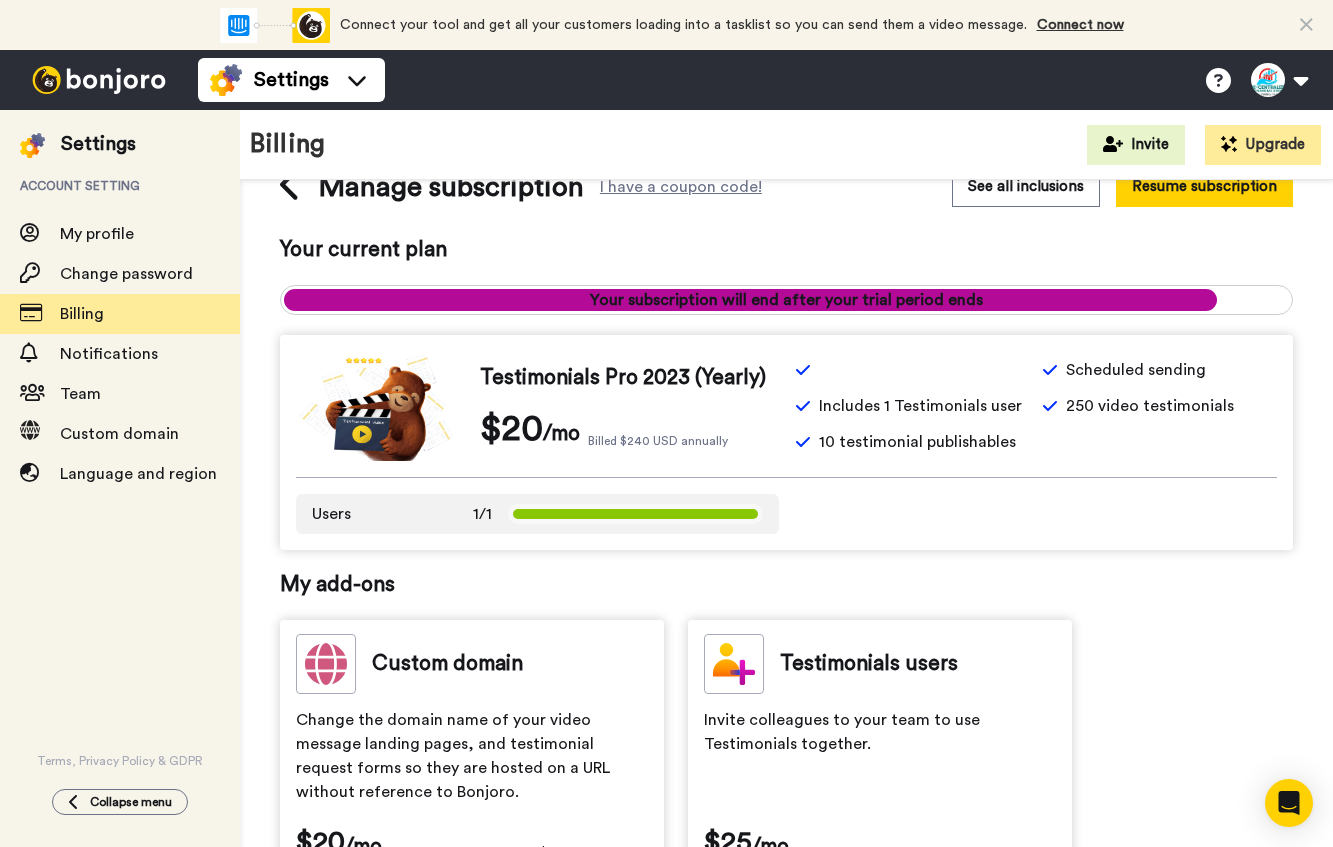 scroll, scrollTop: 0, scrollLeft: 0, axis: both 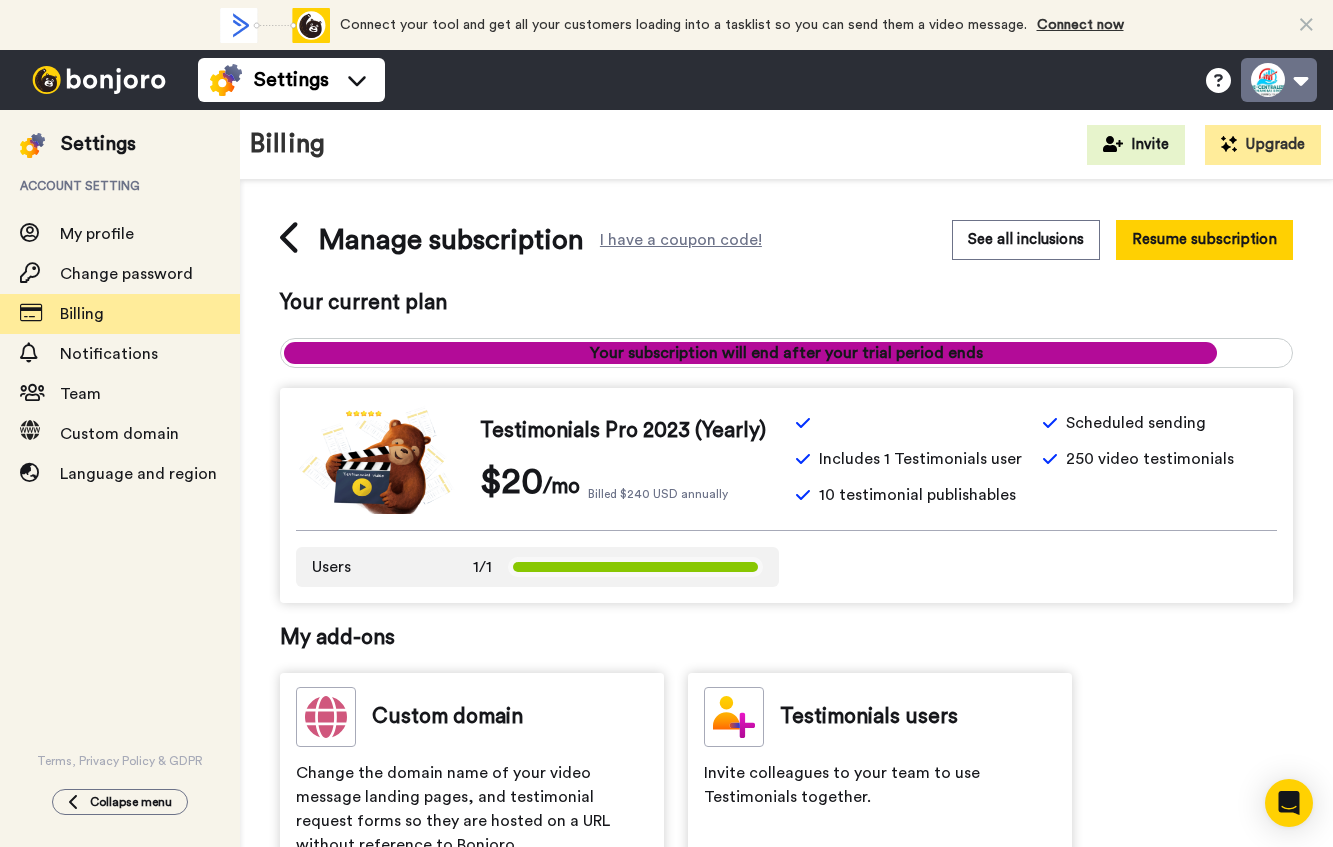 click at bounding box center (1279, 80) 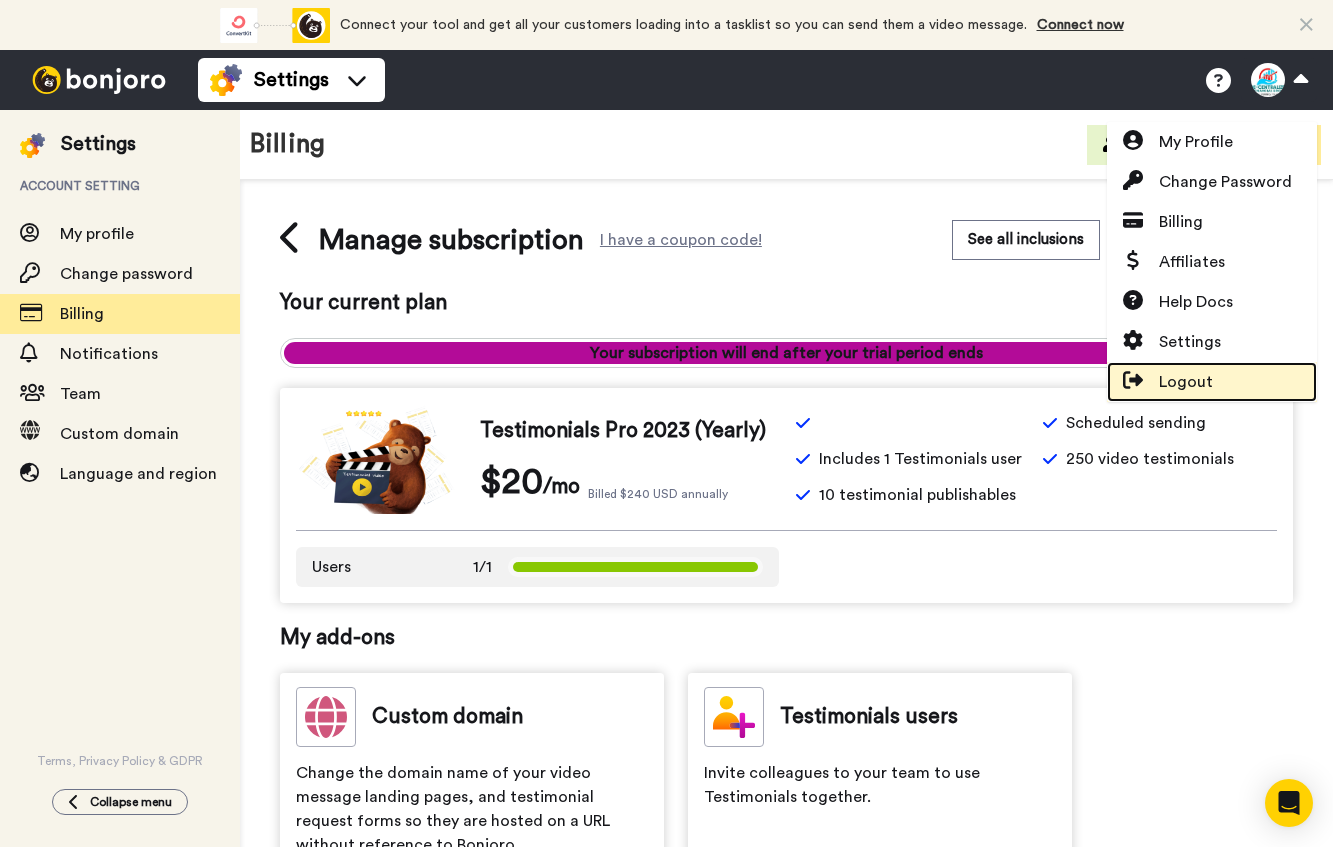 click on "Logout" at bounding box center (1186, 382) 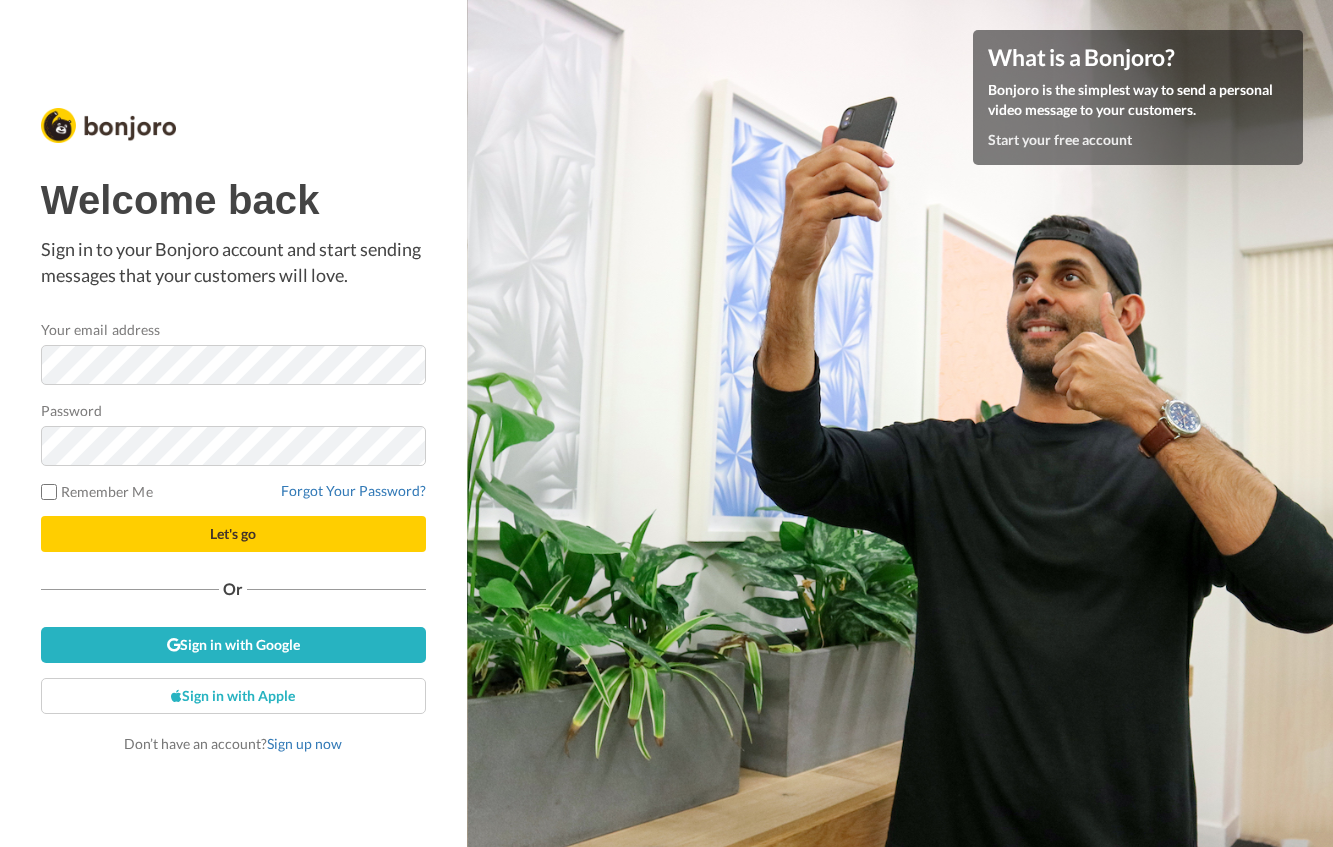 scroll, scrollTop: 0, scrollLeft: 0, axis: both 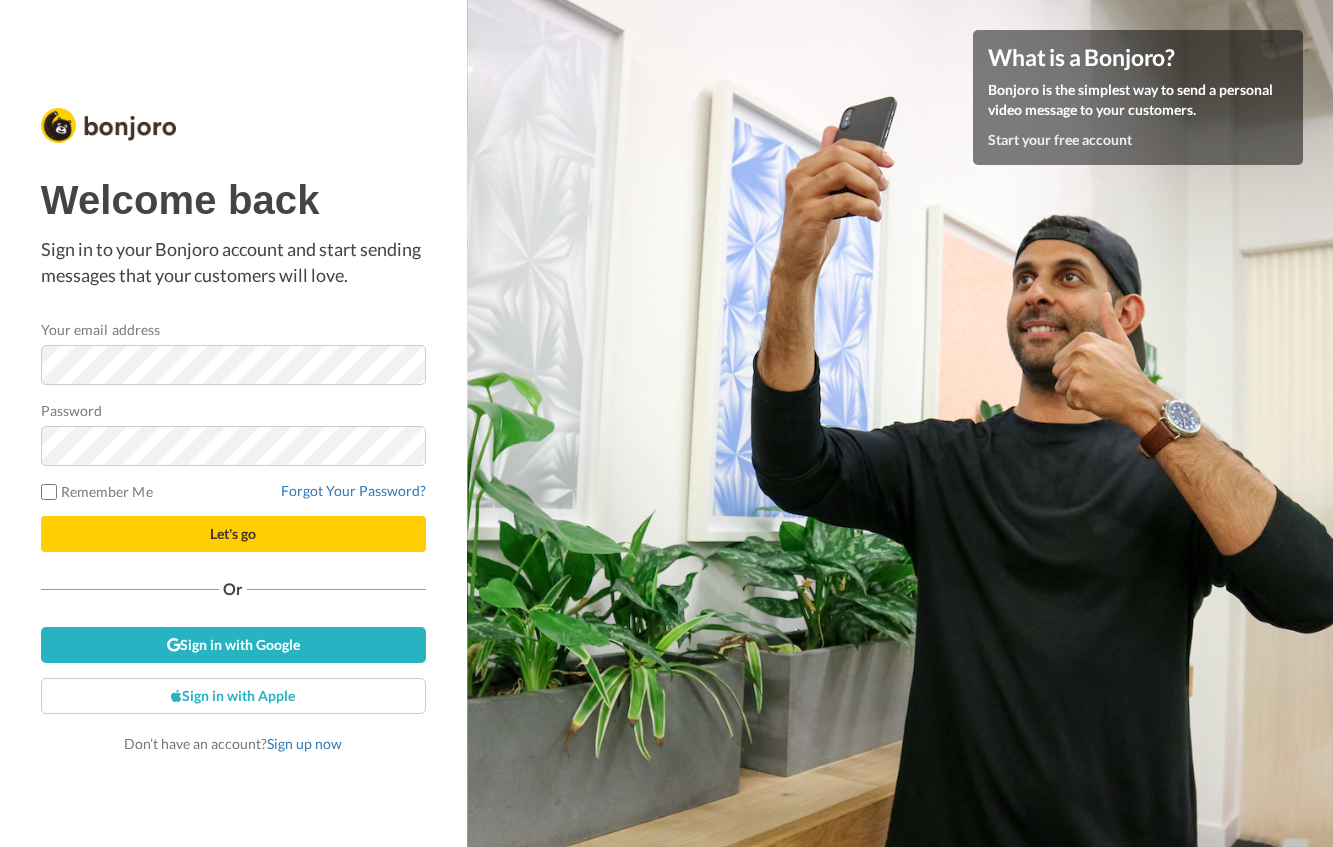 click on "Your email address
Password
Remember Me
Forgot Your Password?
Let's go" at bounding box center [233, 435] 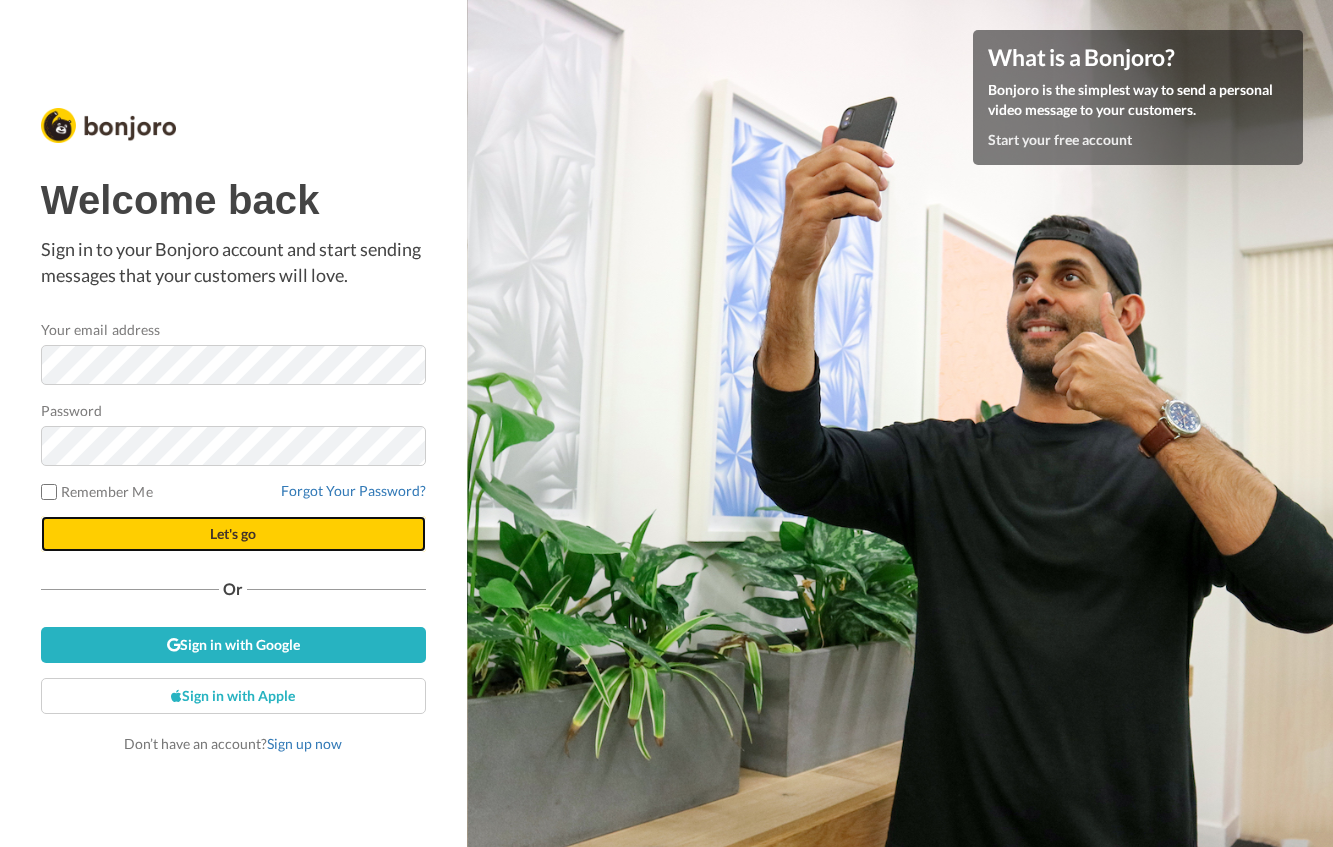 click on "Let's go" at bounding box center [233, 534] 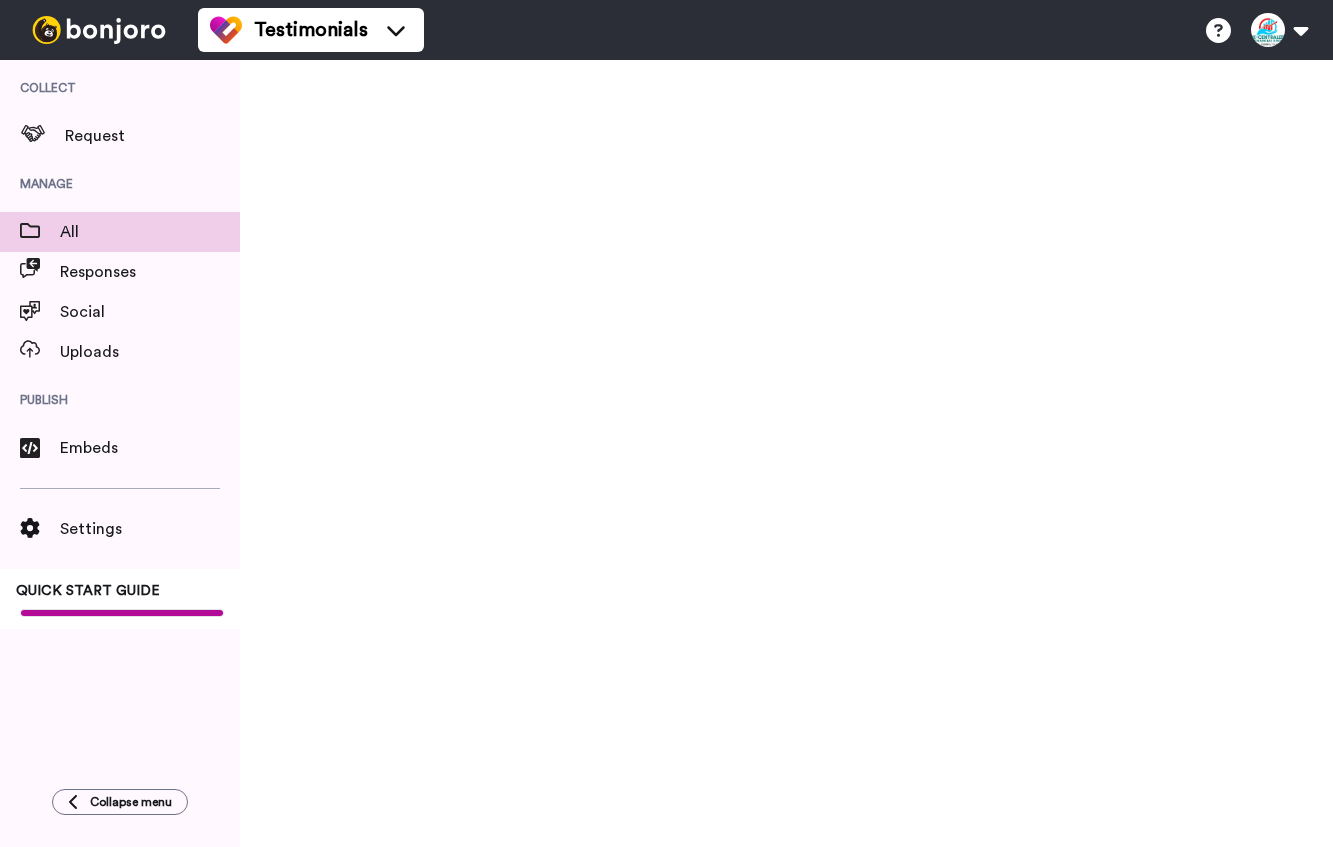 scroll, scrollTop: 0, scrollLeft: 0, axis: both 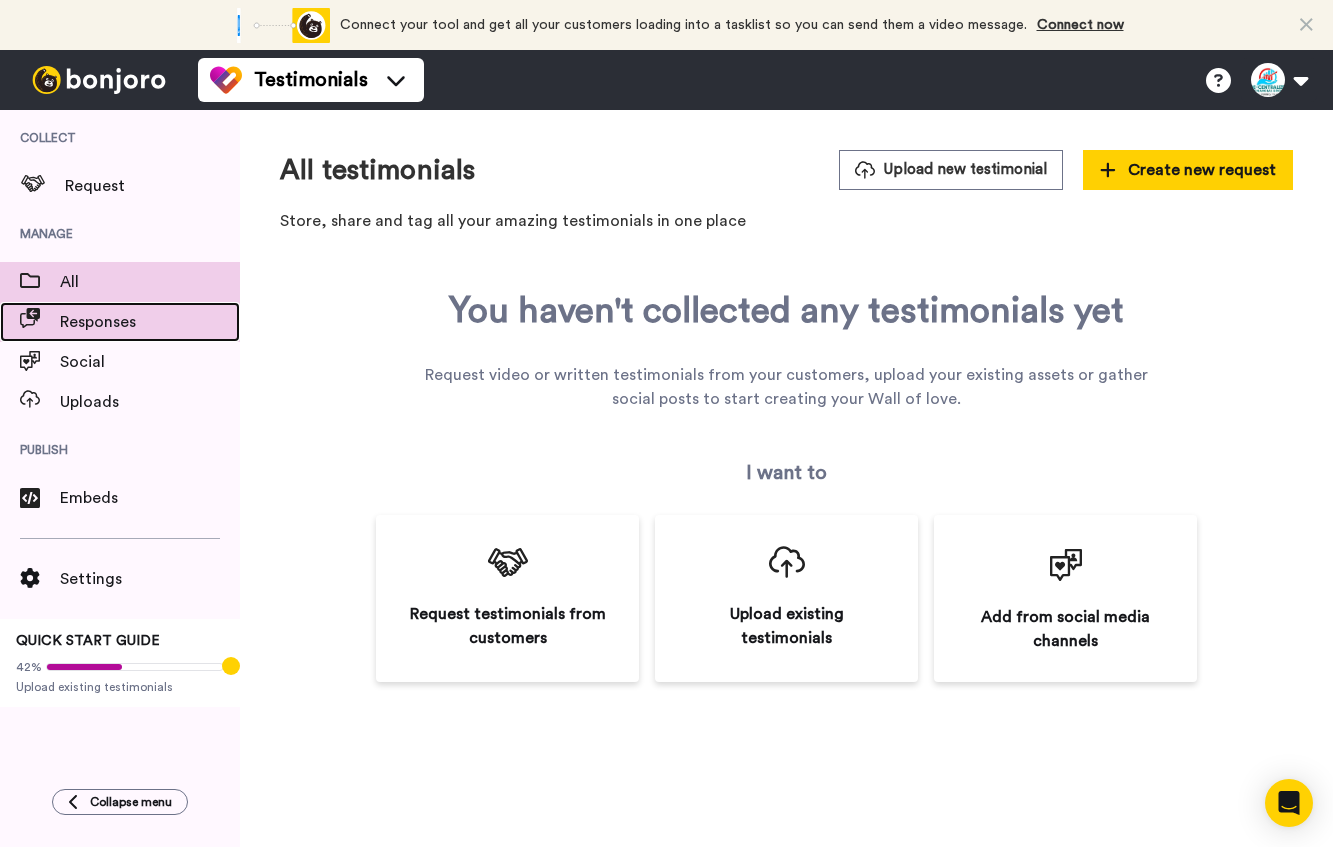 click on "Responses" at bounding box center [150, 322] 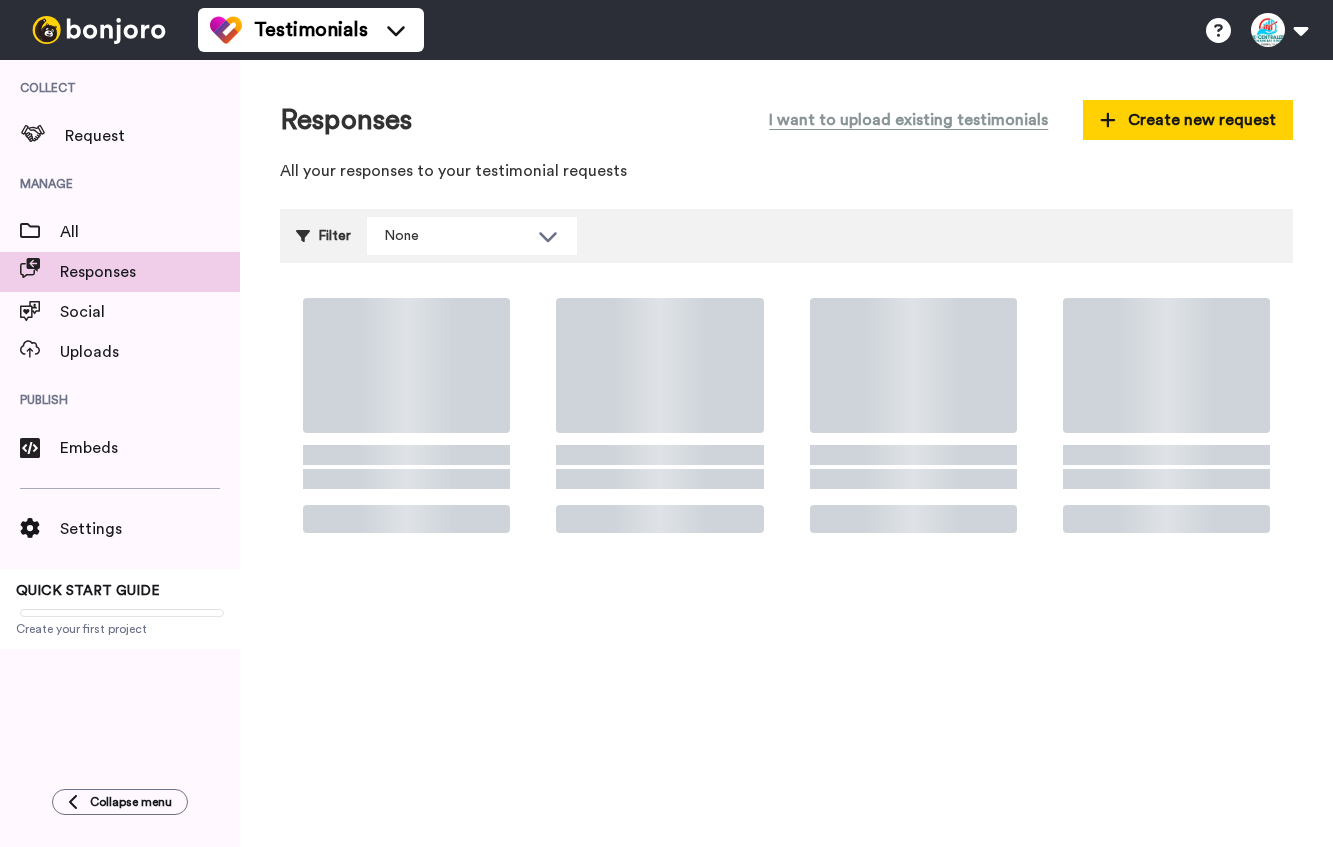 scroll, scrollTop: 0, scrollLeft: 0, axis: both 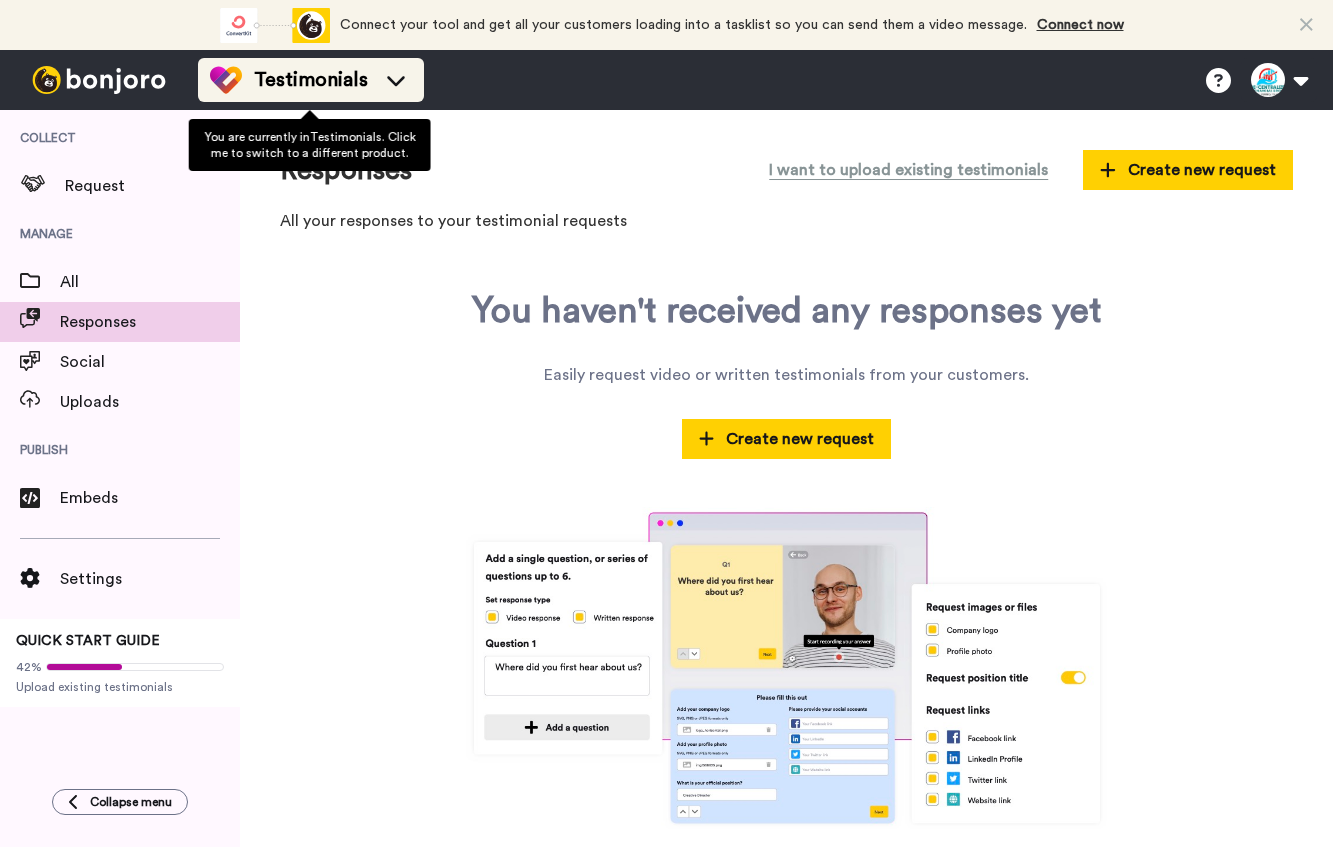 click 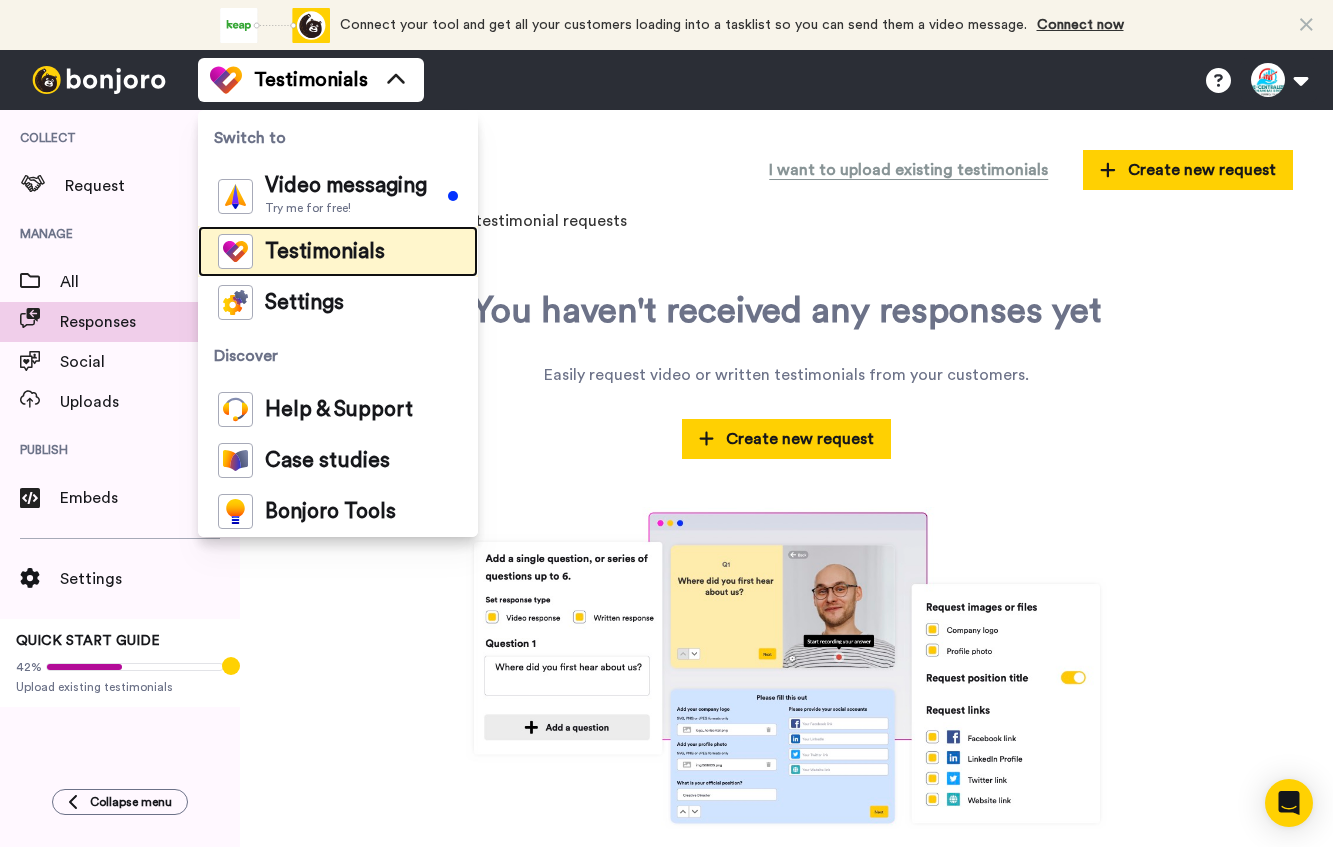 click on "Testimonials" at bounding box center (325, 252) 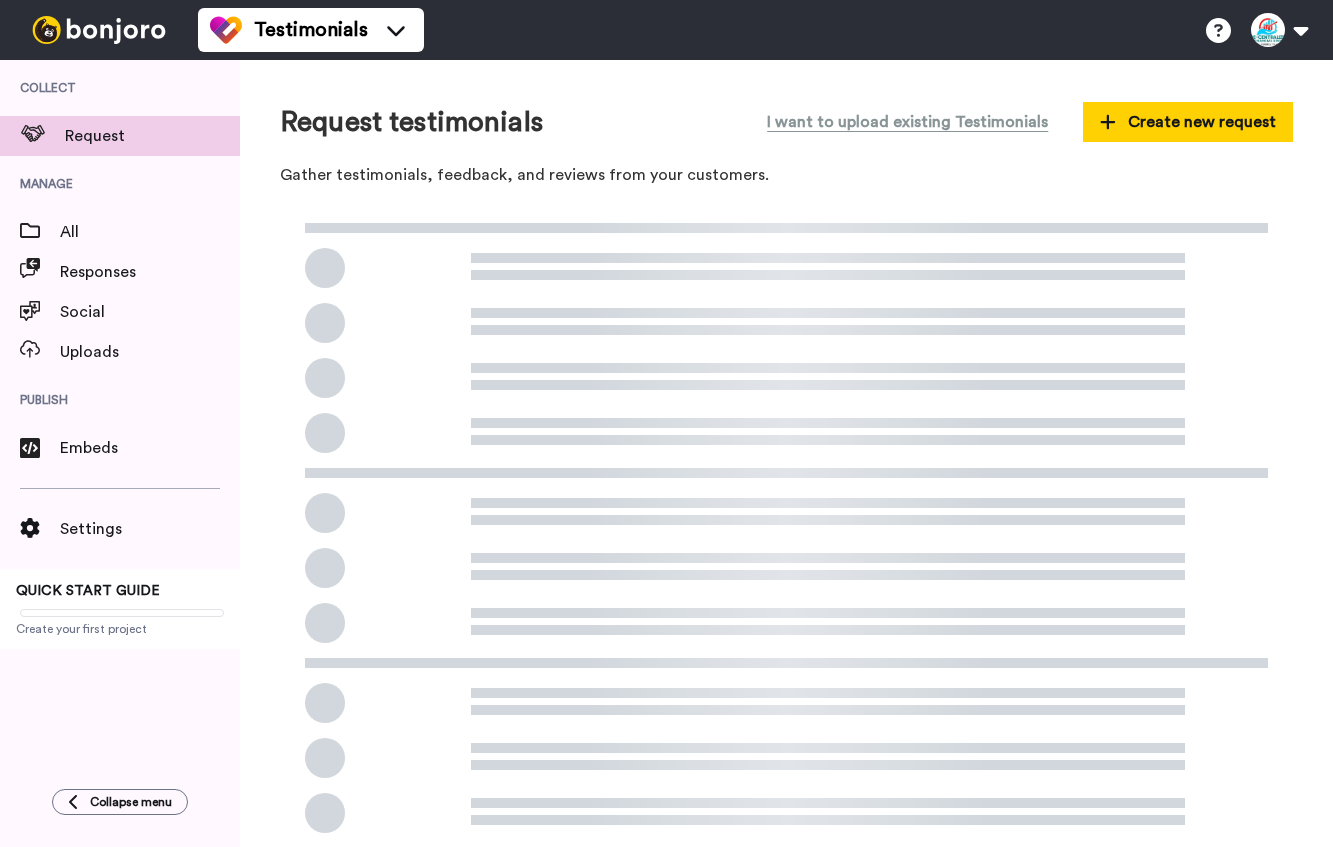 scroll, scrollTop: 0, scrollLeft: 0, axis: both 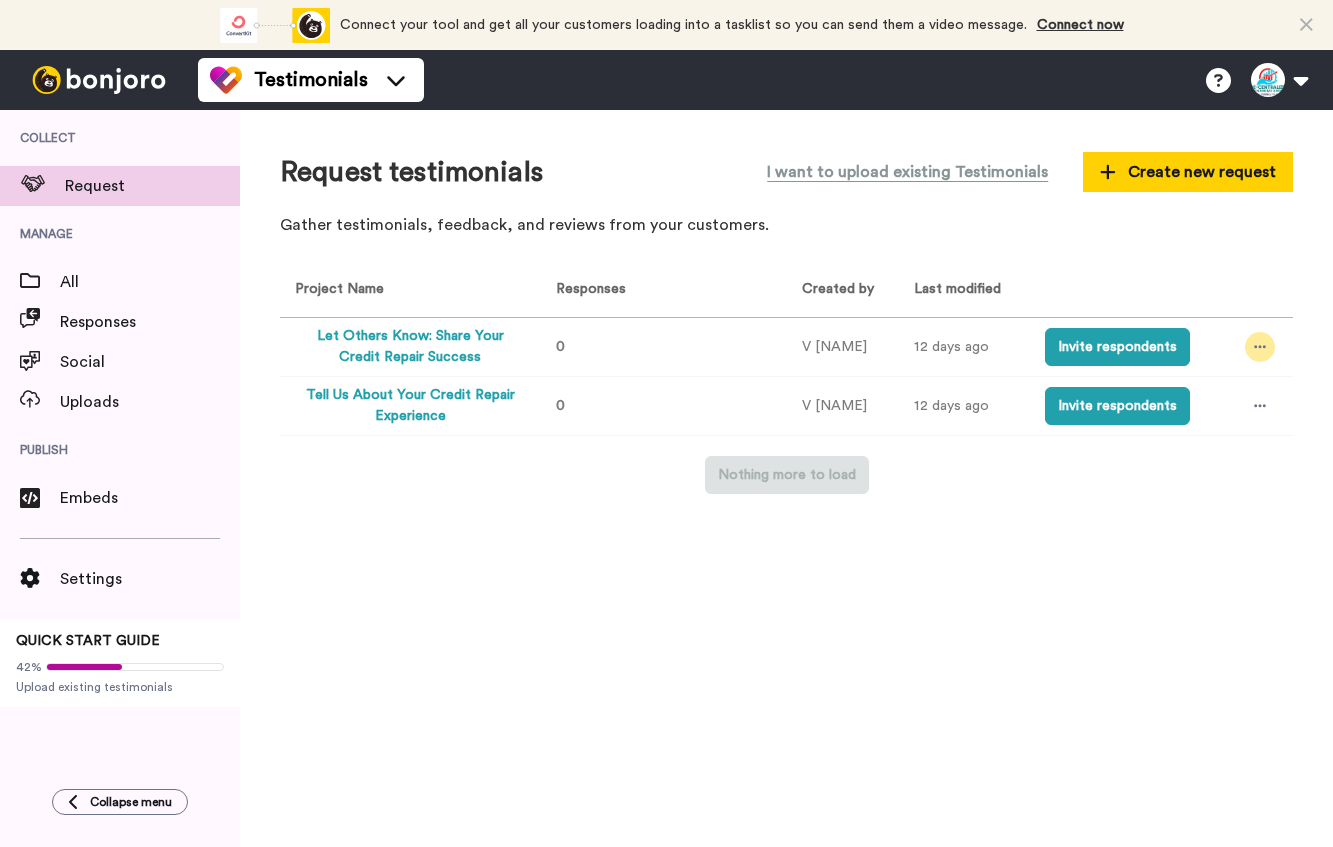 click 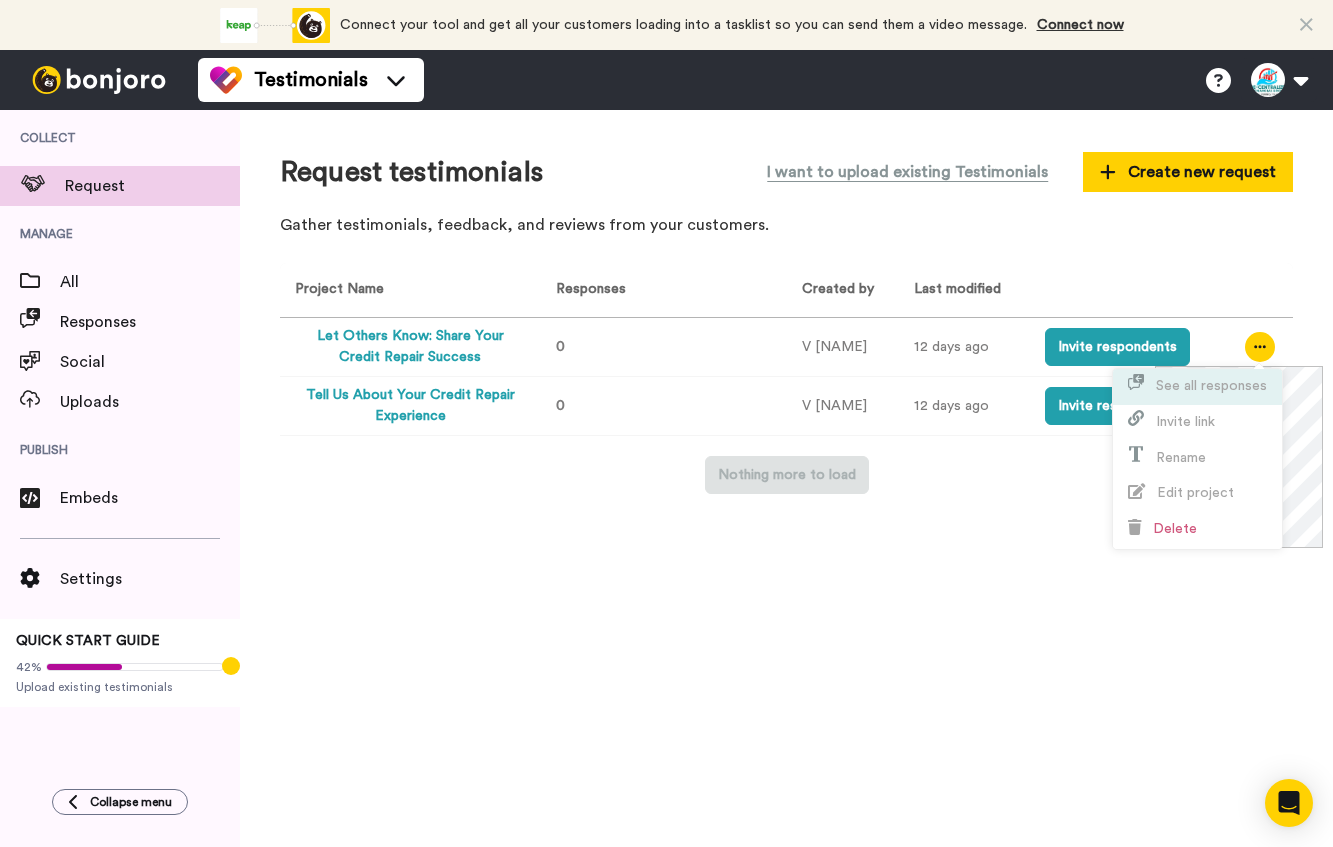 click on "See all responses" at bounding box center [1197, 387] 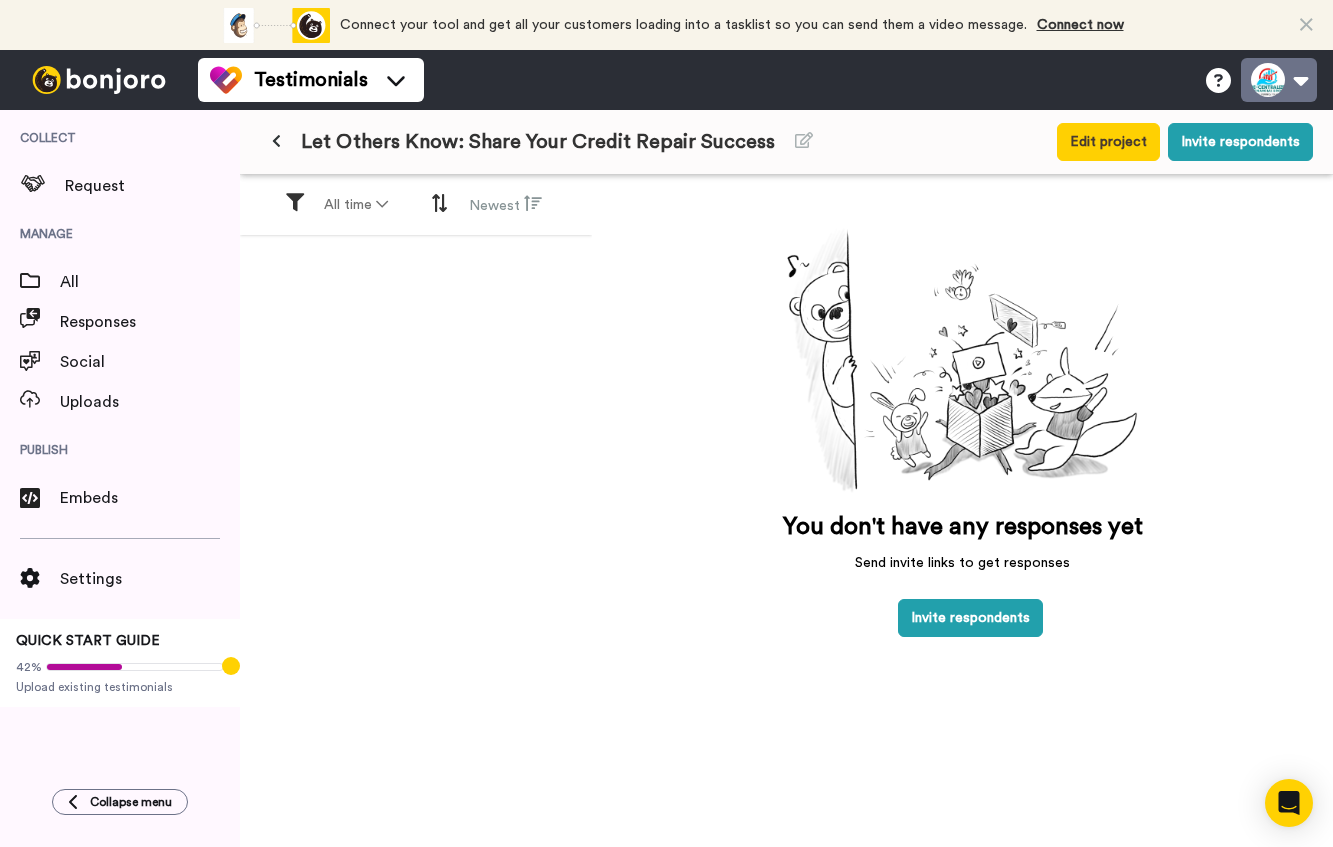 click at bounding box center (1279, 80) 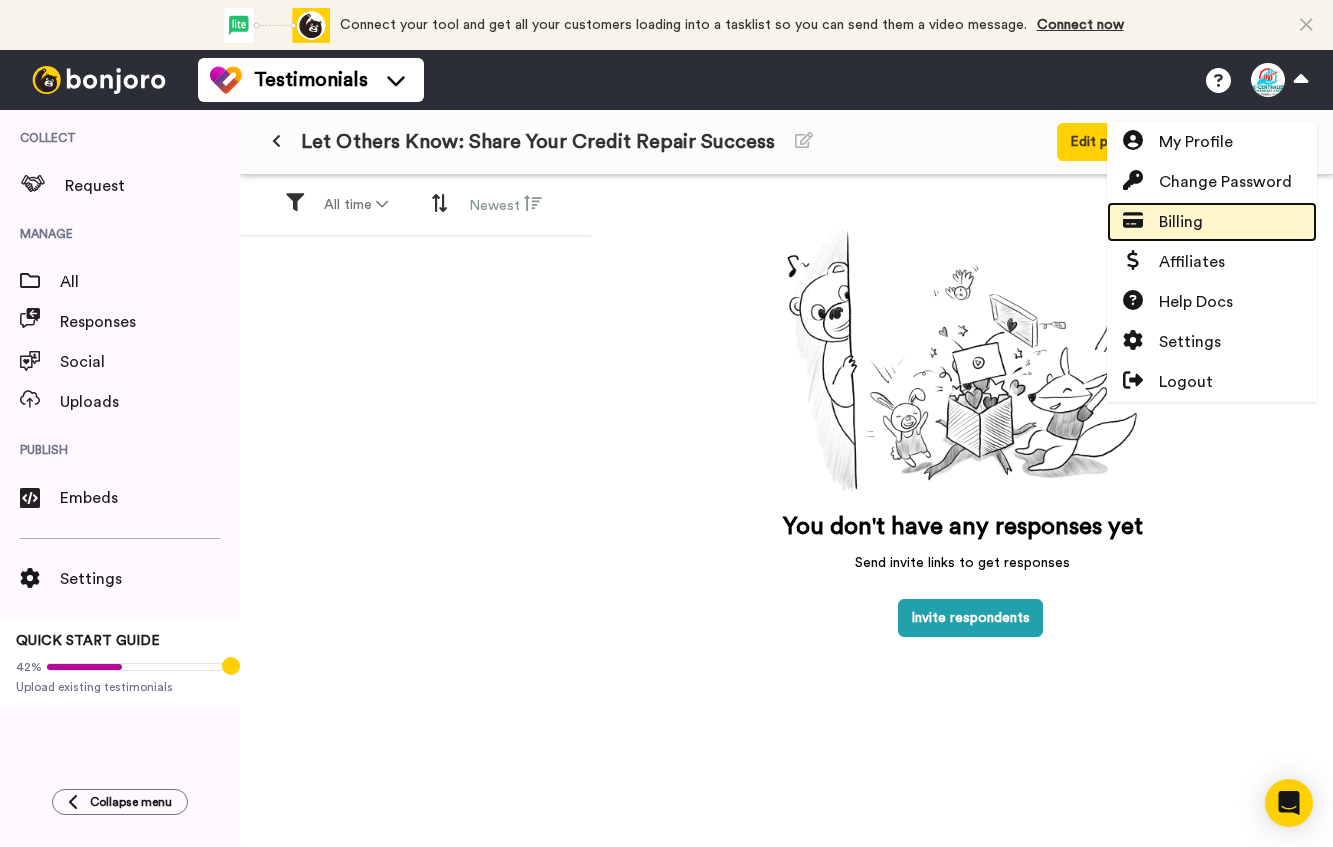 click on "Billing" at bounding box center [1212, 222] 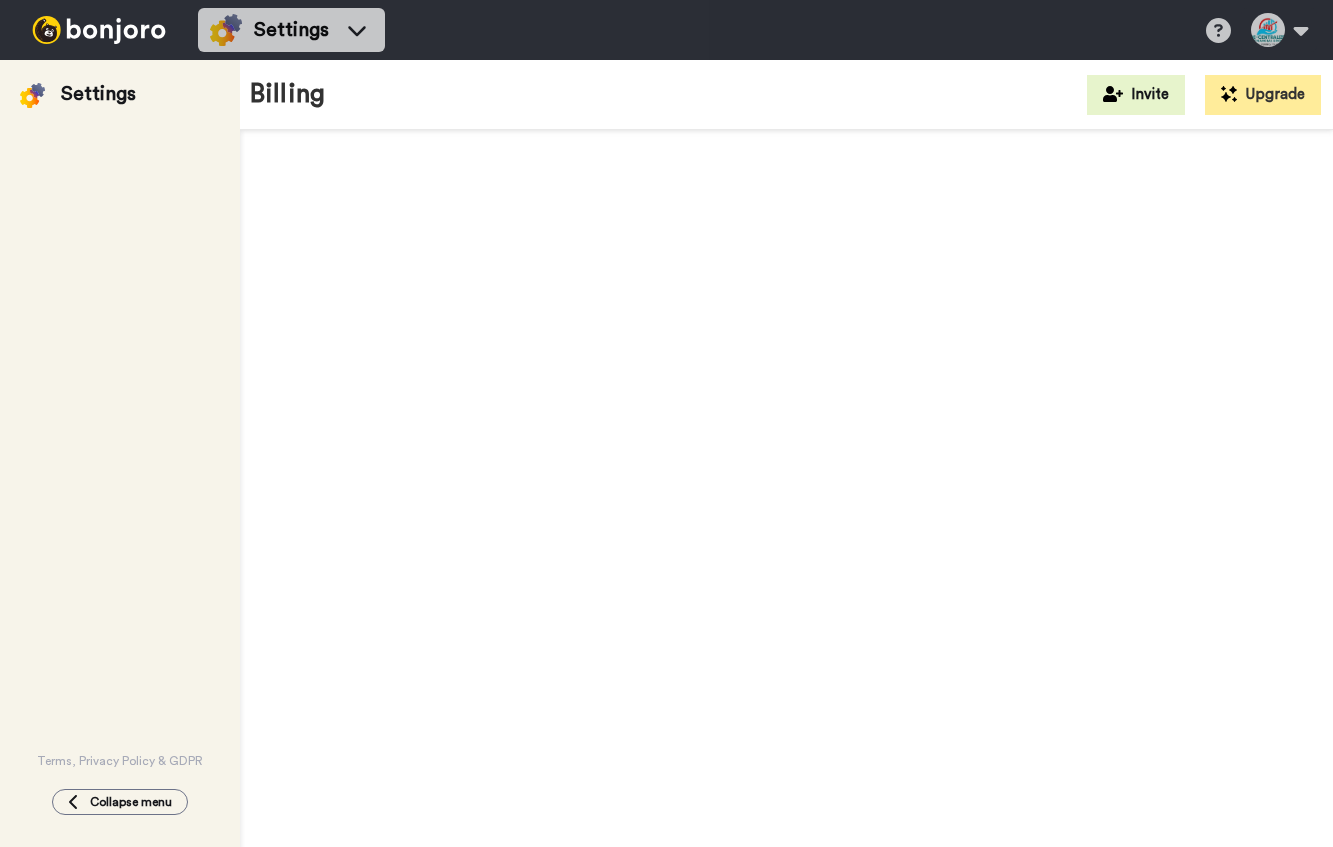 scroll, scrollTop: 0, scrollLeft: 0, axis: both 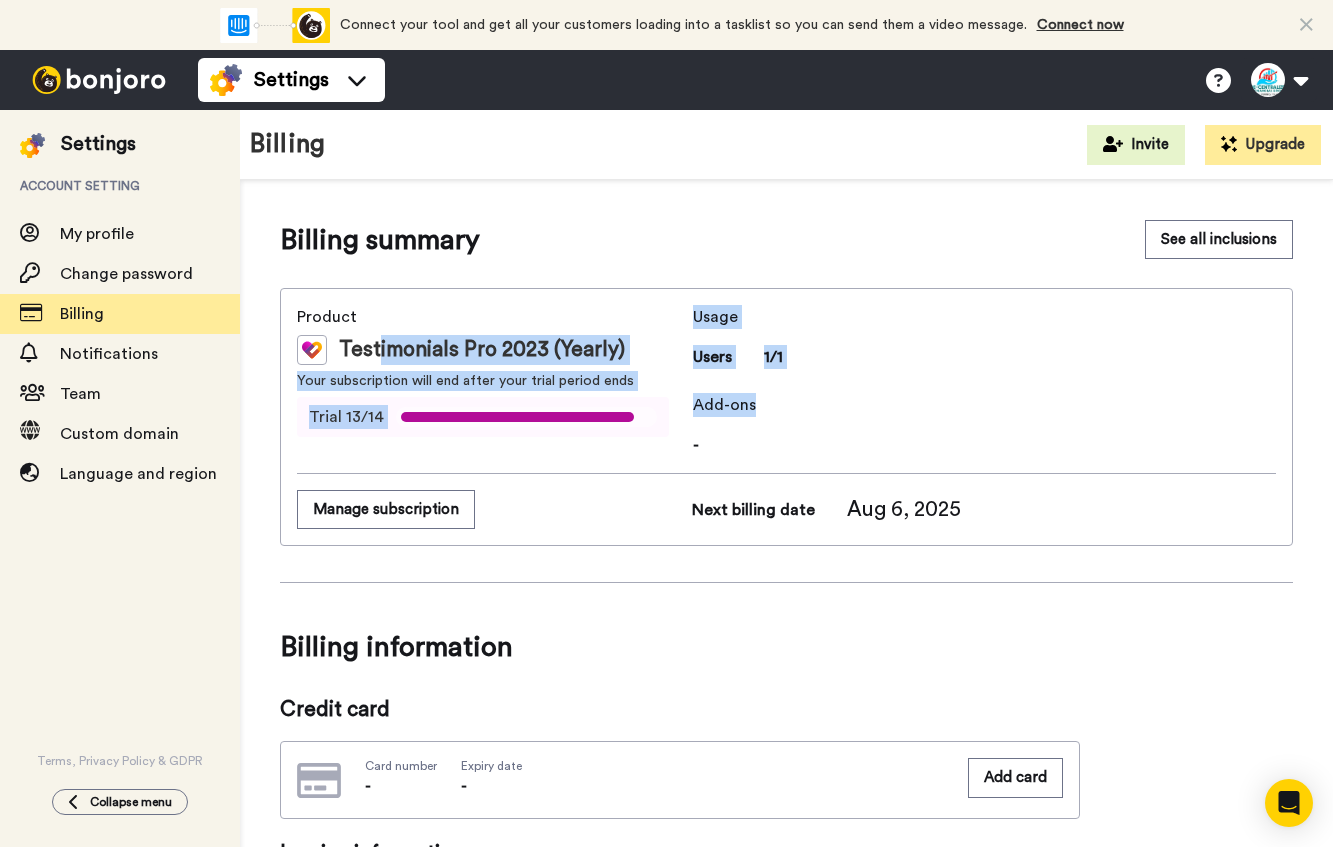 drag, startPoint x: 374, startPoint y: 351, endPoint x: 840, endPoint y: 405, distance: 469.11832 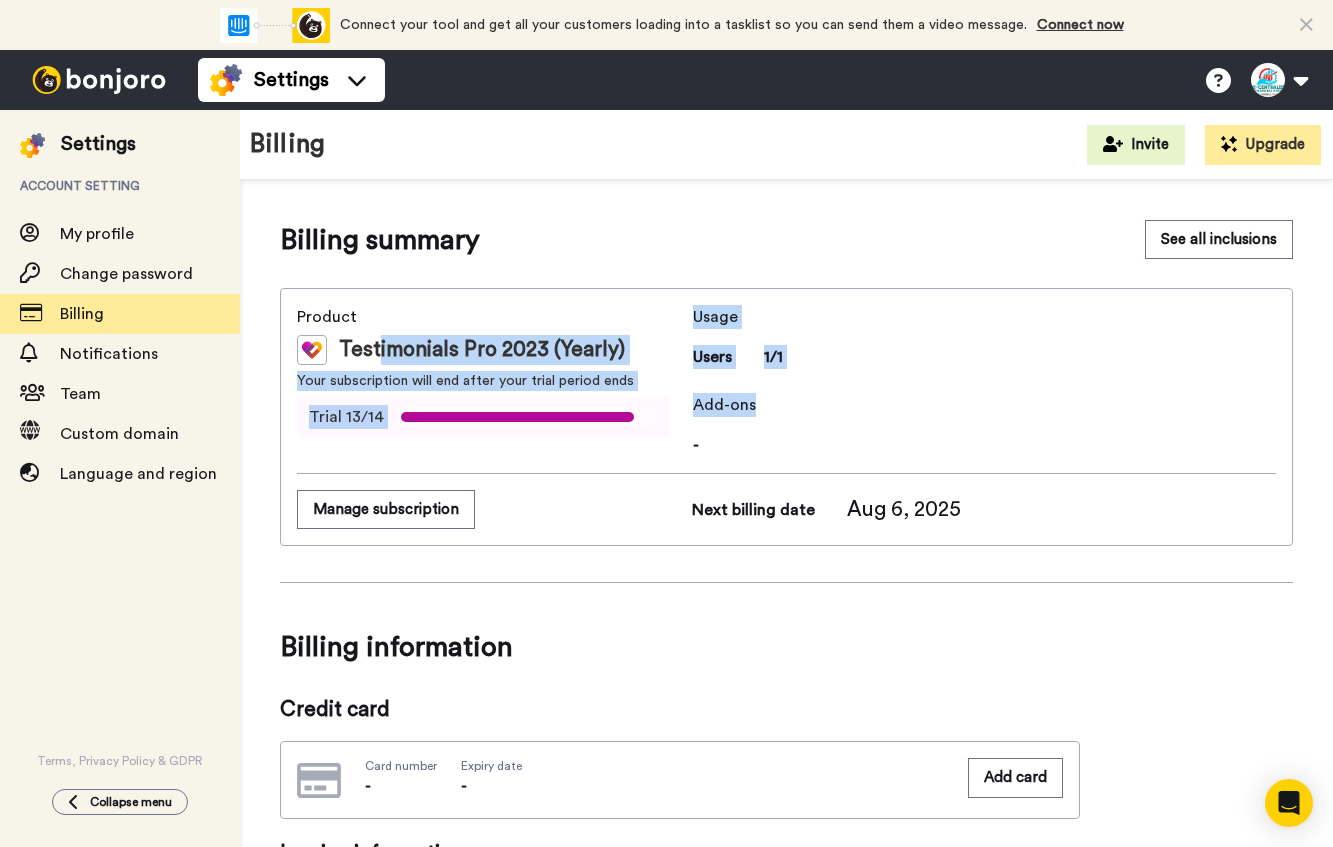 click on "Add-ons" at bounding box center [984, 405] 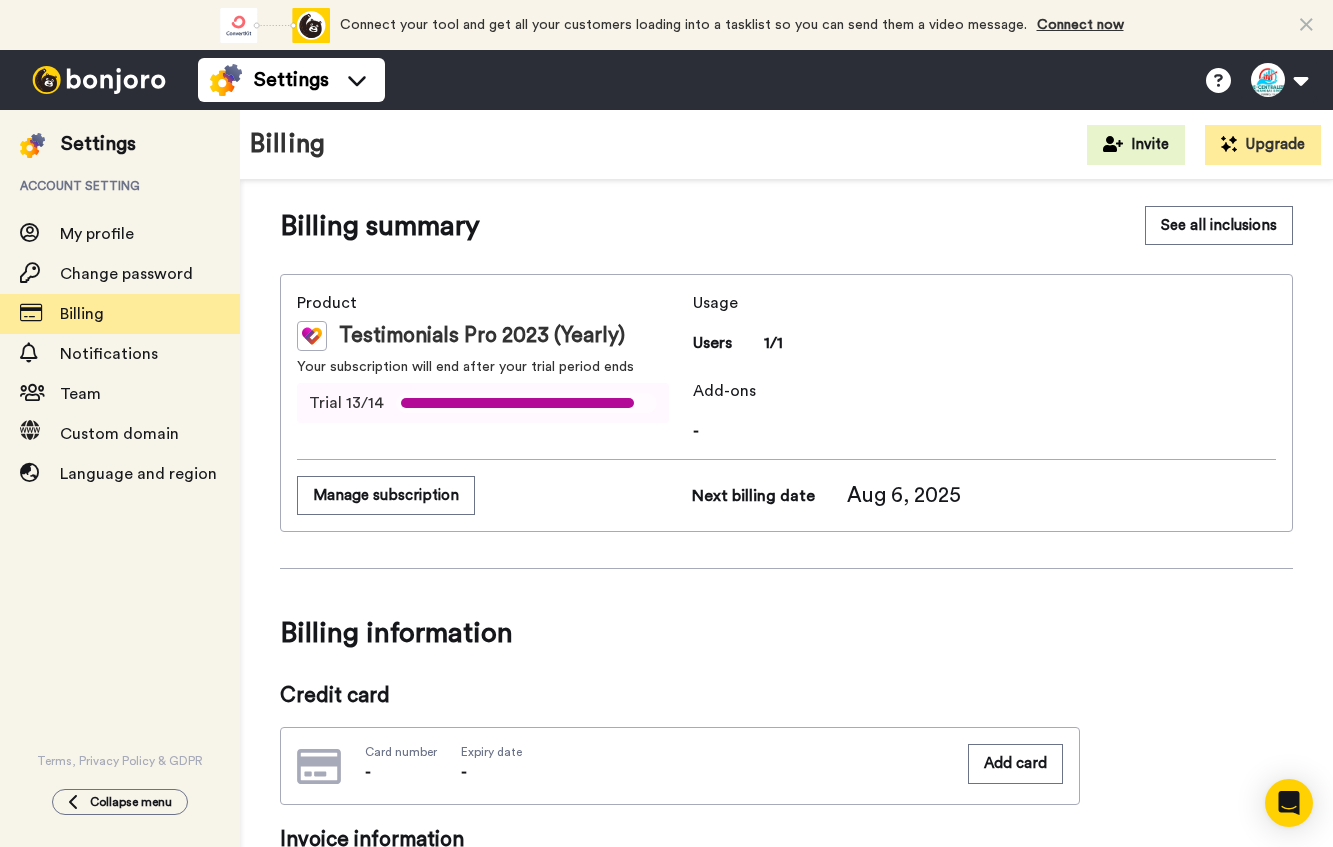scroll, scrollTop: 0, scrollLeft: 0, axis: both 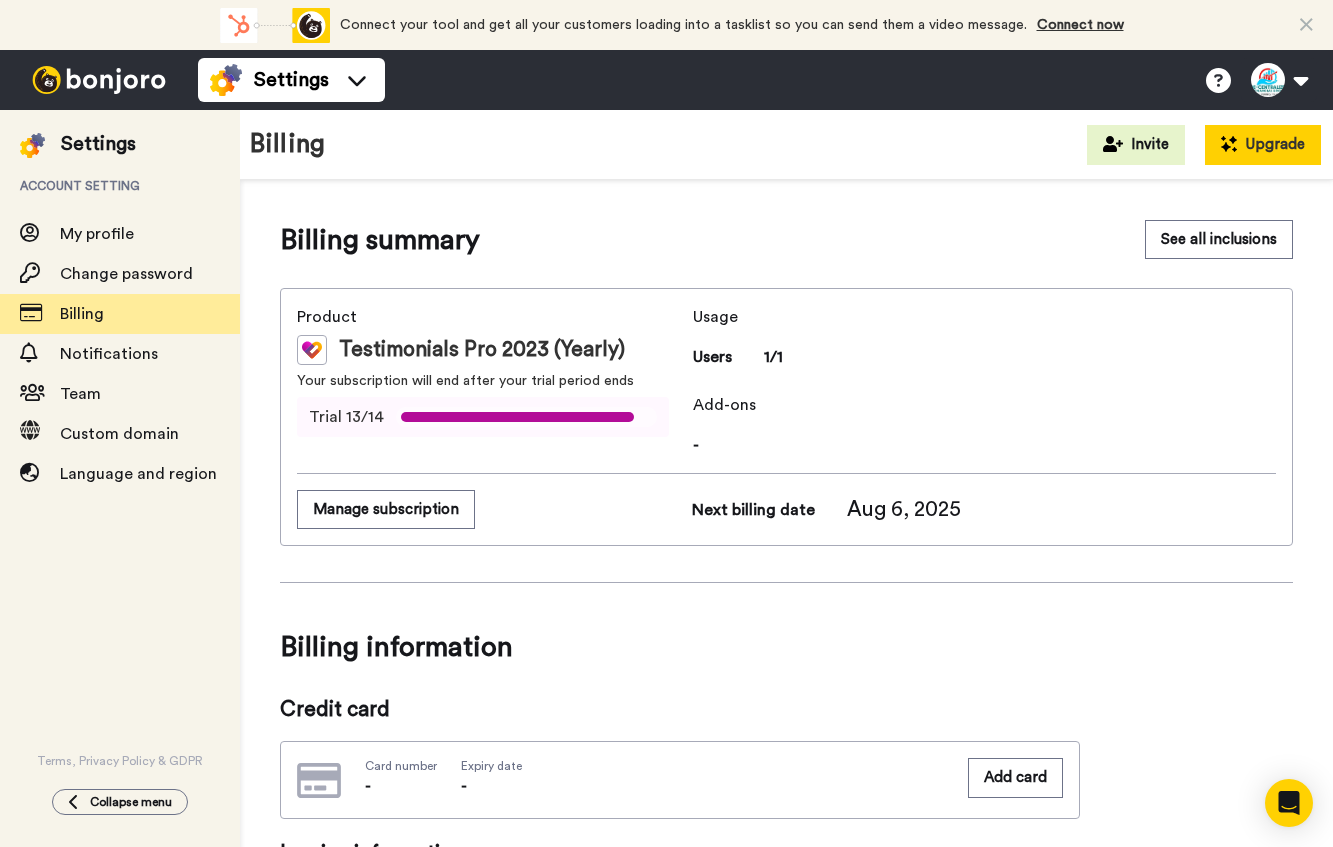 click on "Upgrade" at bounding box center (1263, 145) 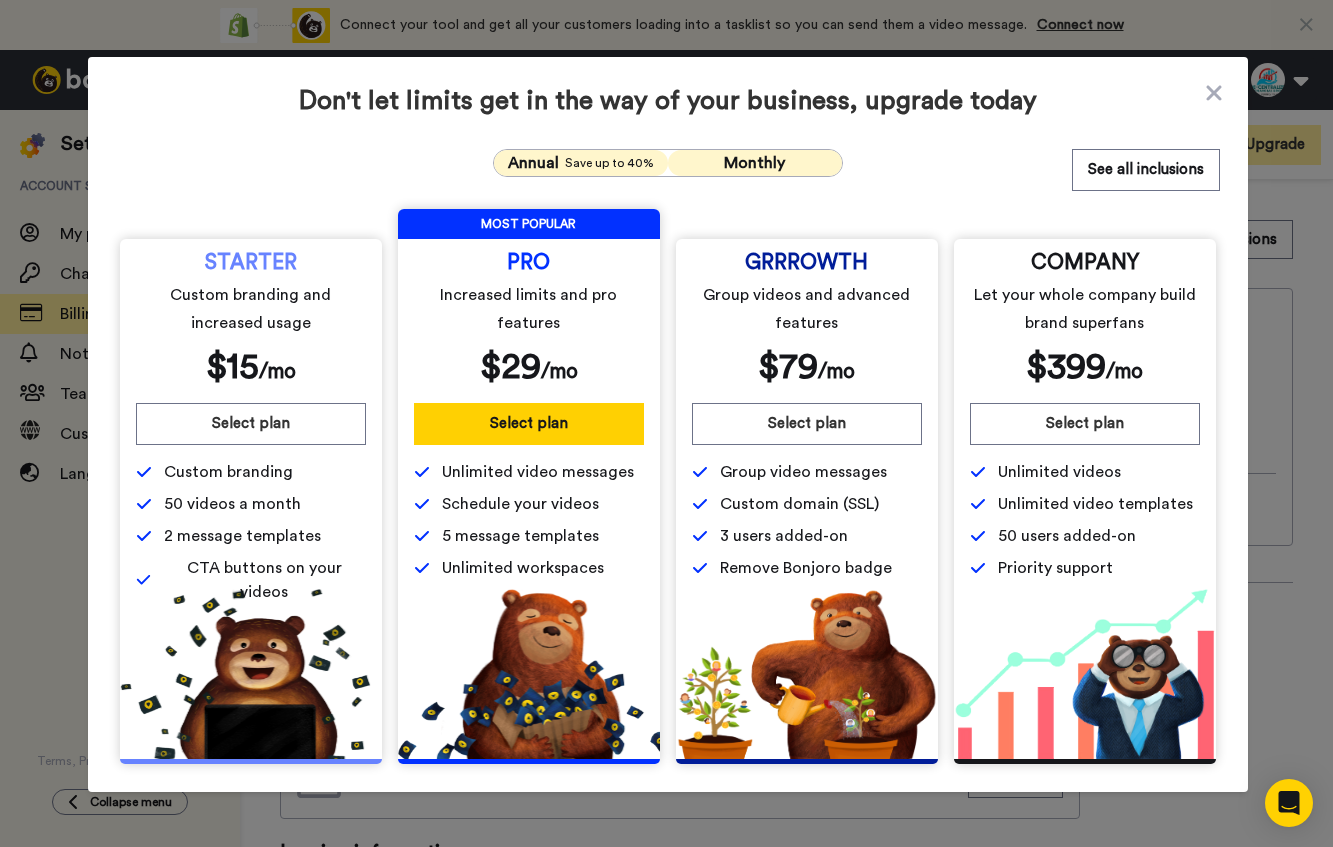 click on "Monthly" at bounding box center (754, 163) 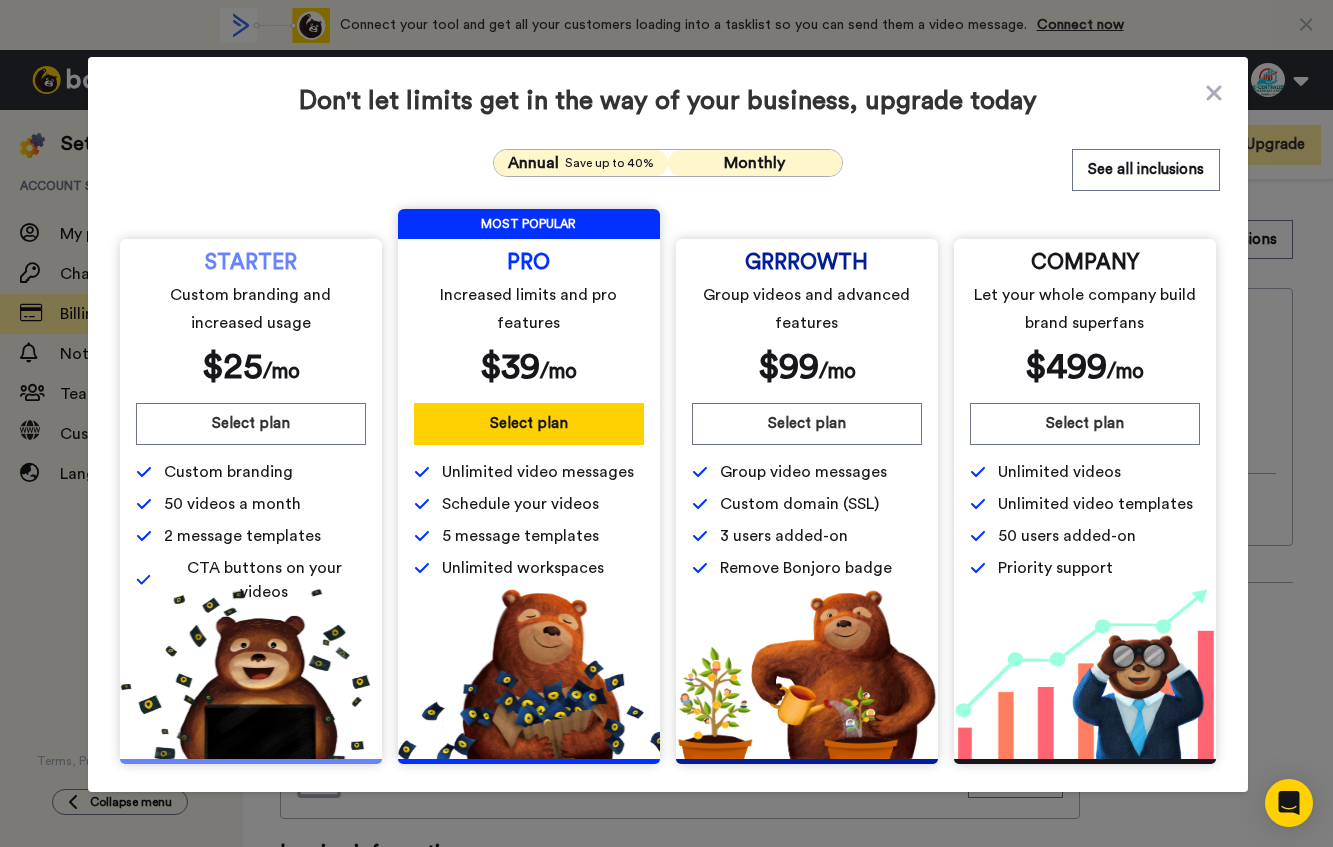 click on "Save up to 40%" at bounding box center (609, 163) 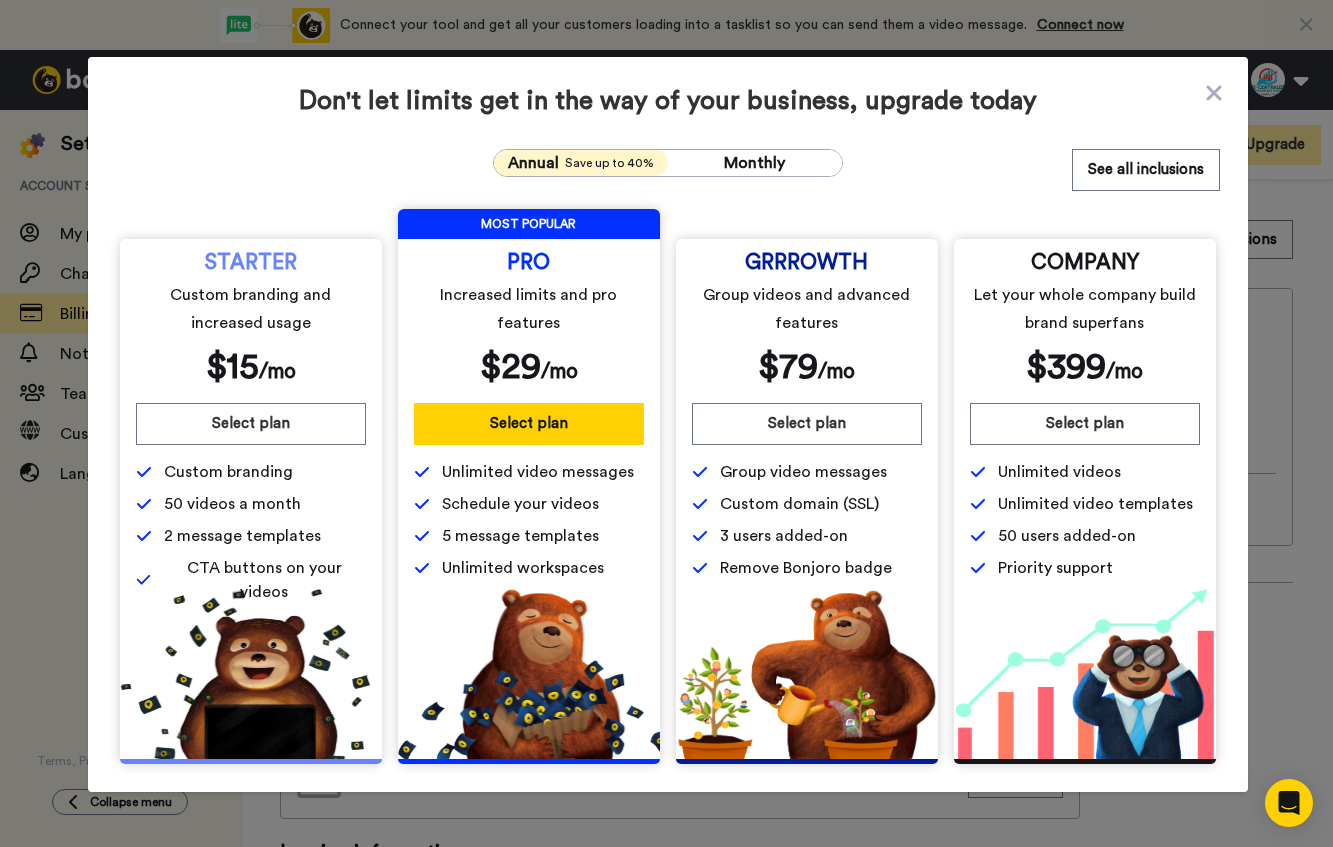 click on "Don't let limits get in the way of your business, upgrade today Annual Save up to 40% Monthly See all inclusions STARTER Custom branding and increased usage $ 15 /mo Select plan Custom branding 50 videos a month 2 message templates CTA buttons on your videos MOST POPULAR PRO Increased limits and pro features $ 29 /mo Select plan Unlimited video messages Schedule your videos 5 message templates Unlimited workspaces GRRROWTH Group videos and advanced features $ 79 /mo Select plan Group video messages Custom domain (SSL) 3 users added-on Remove Bonjoro badge COMPANY Let your whole company build brand superfans $ 399 /mo Select plan Unlimited videos Unlimited video templates 50 users added-on Priority support" at bounding box center [668, 424] 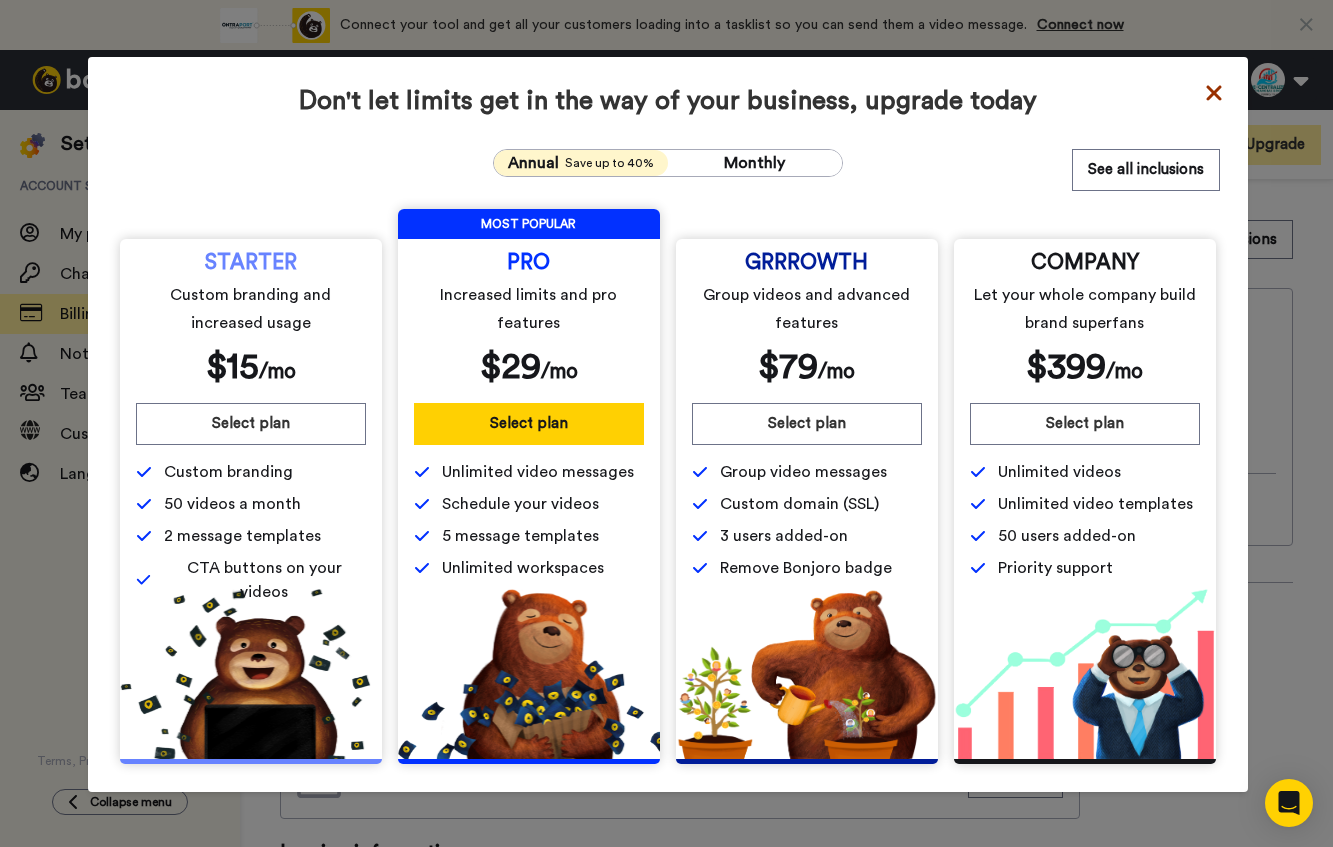 click 